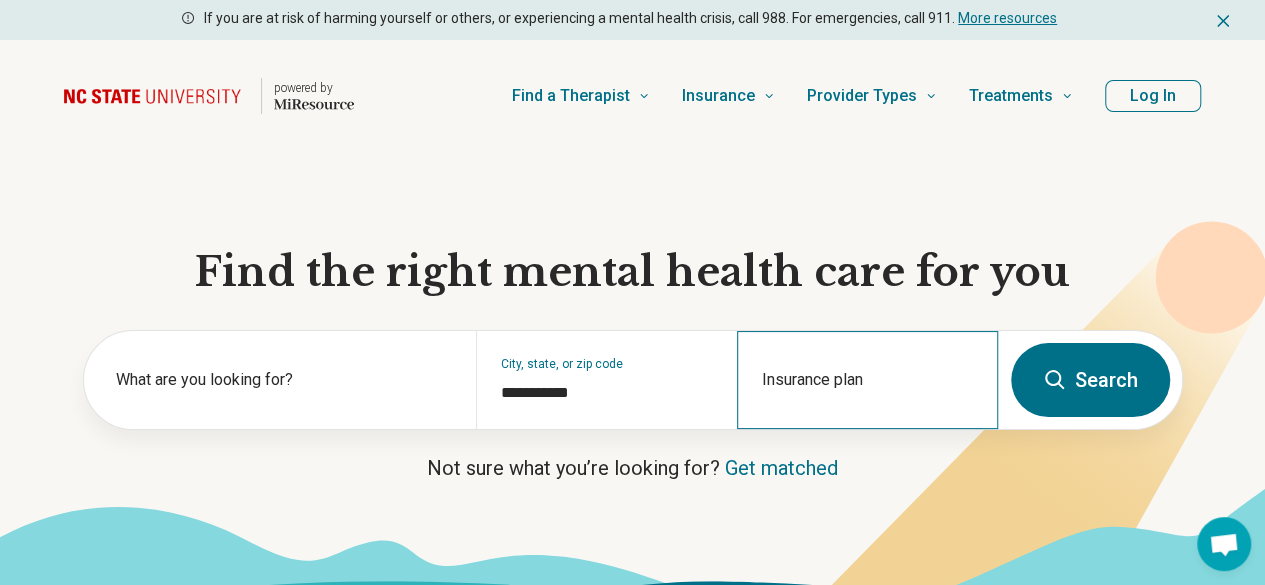 scroll, scrollTop: 100, scrollLeft: 0, axis: vertical 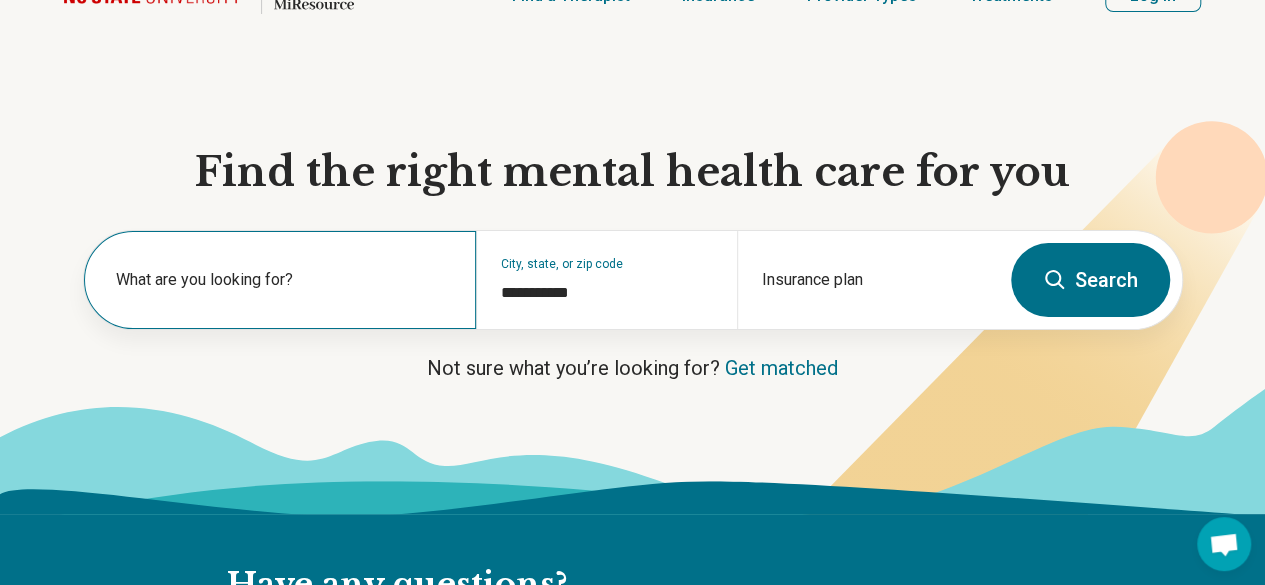 click on "What are you looking for?" at bounding box center (284, 280) 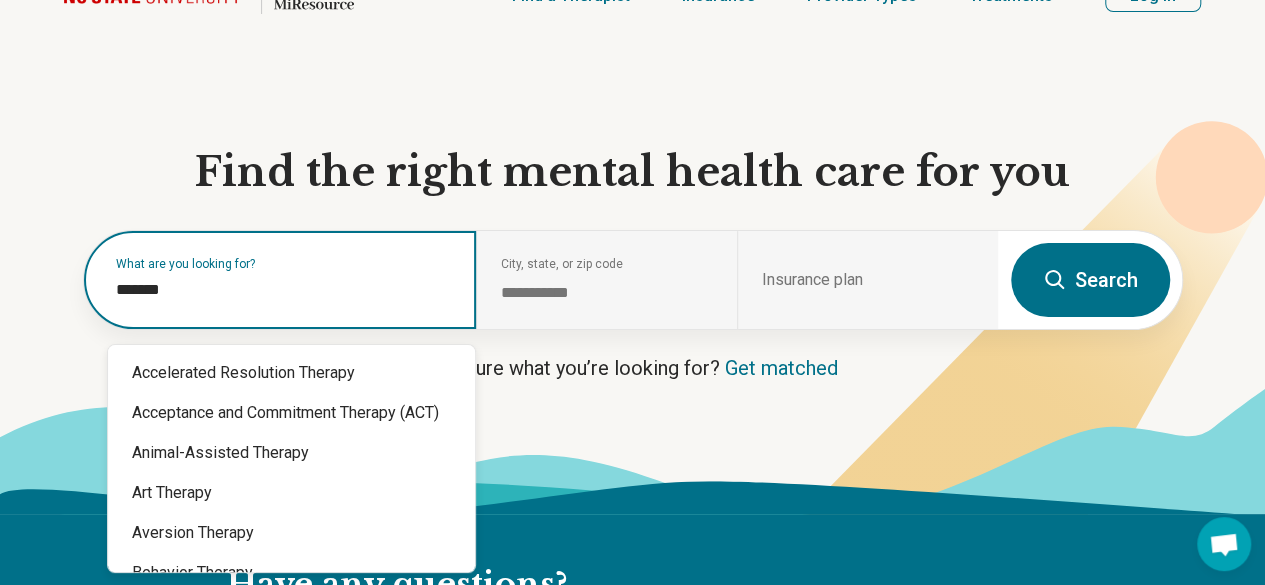 type on "*******" 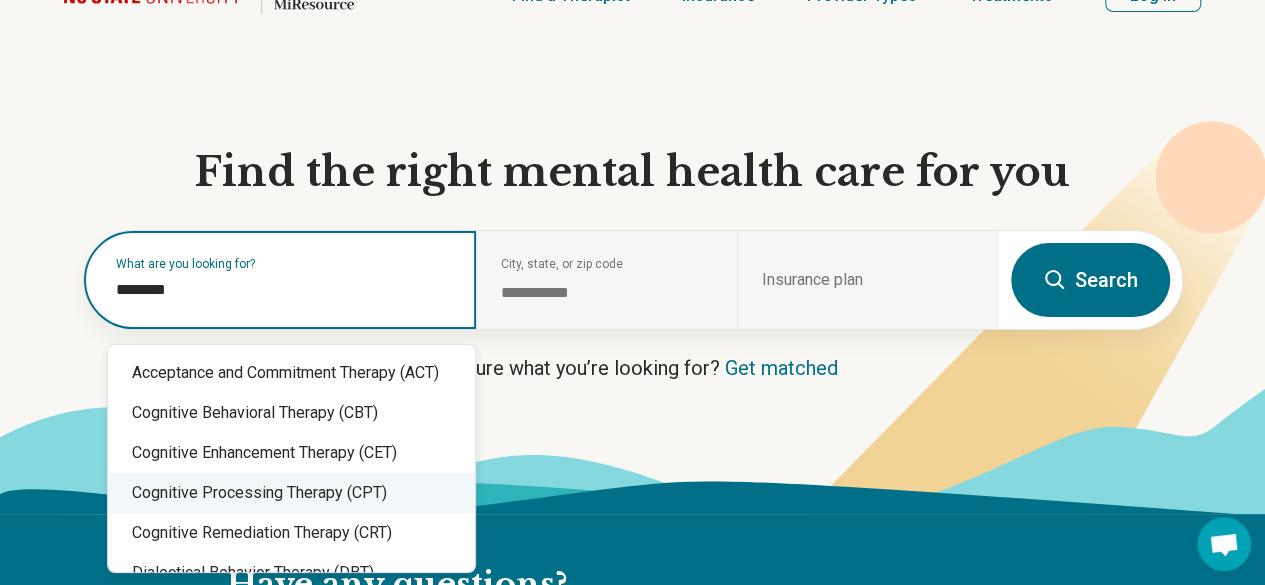 click on "Cognitive Processing Therapy (CPT)" at bounding box center [291, 493] 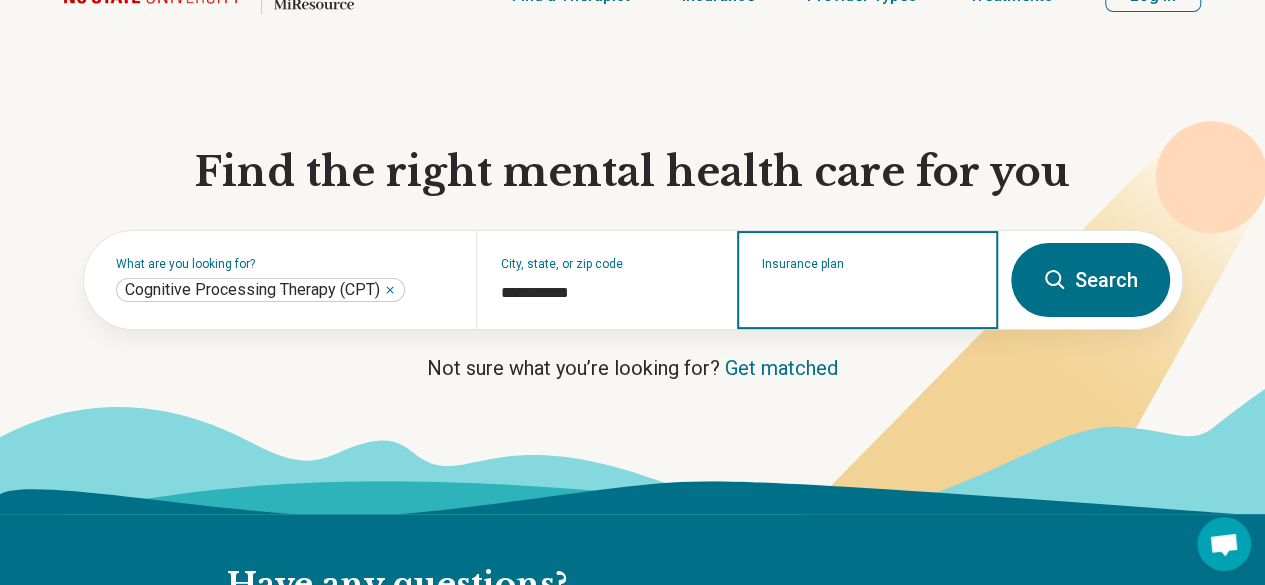click on "Insurance plan" at bounding box center (868, 293) 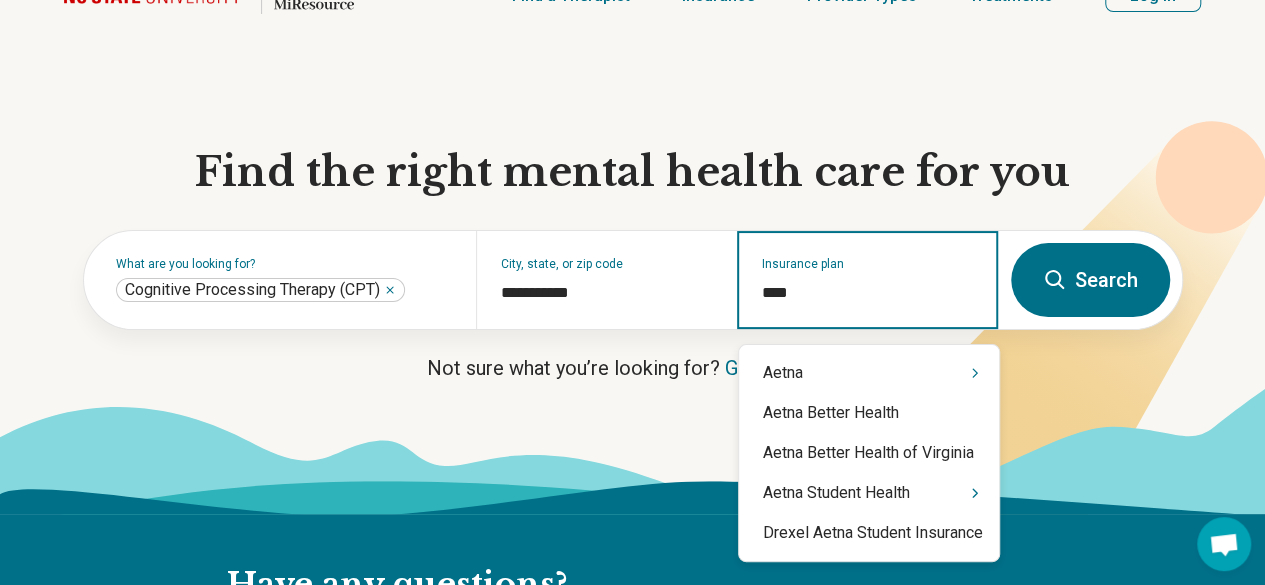 type on "*****" 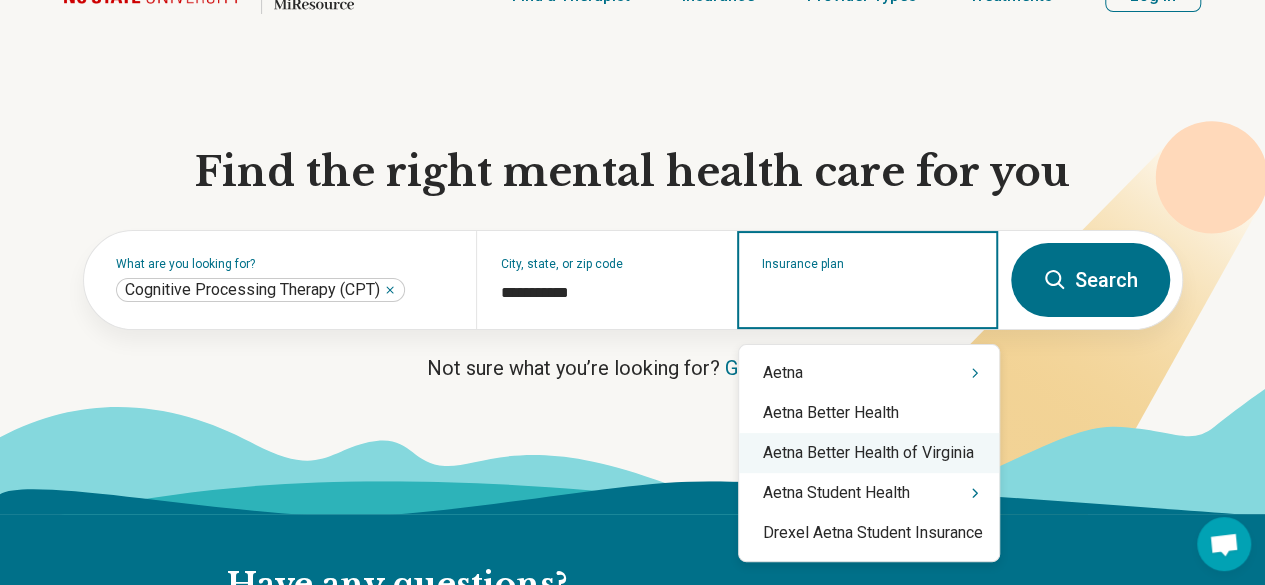 scroll, scrollTop: 200, scrollLeft: 0, axis: vertical 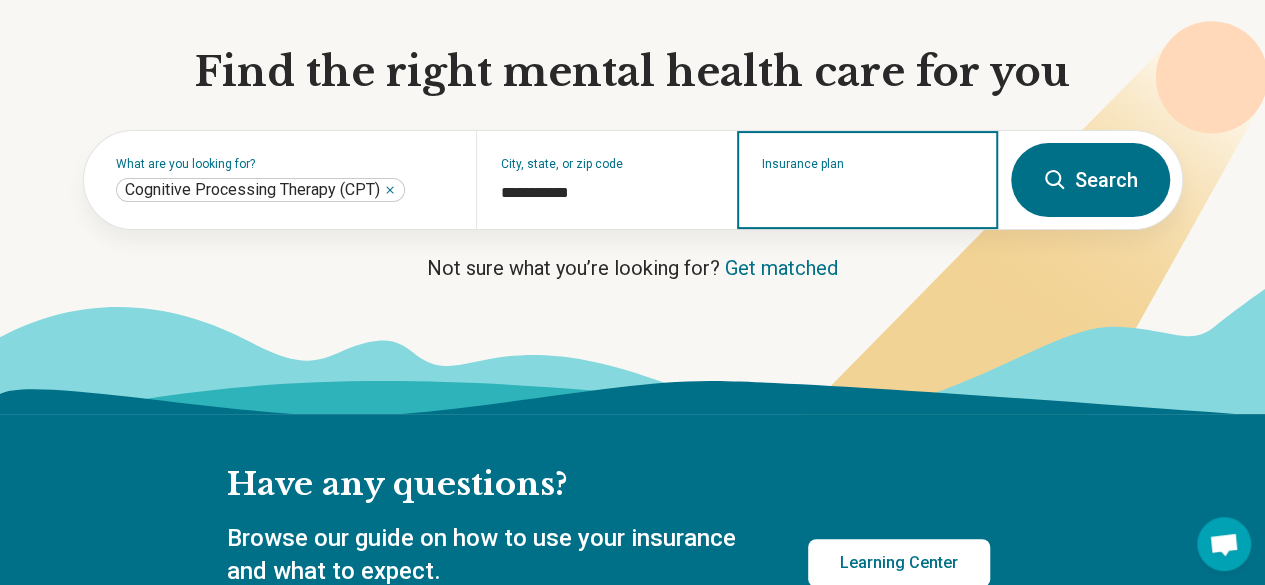 click on "Insurance plan" at bounding box center [868, 193] 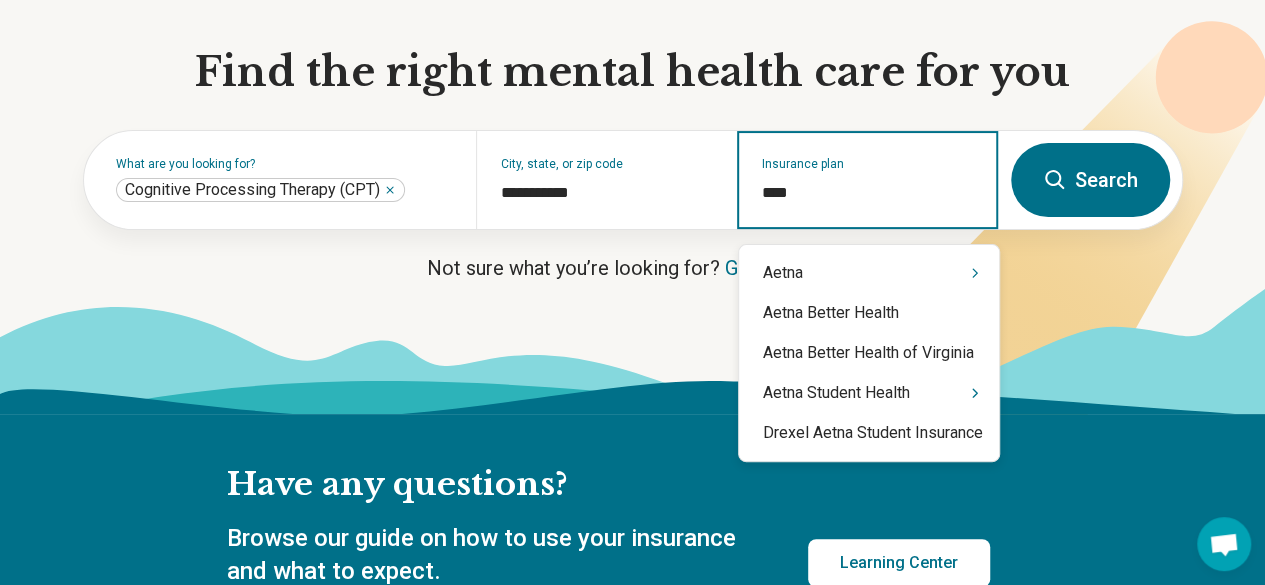 type on "*****" 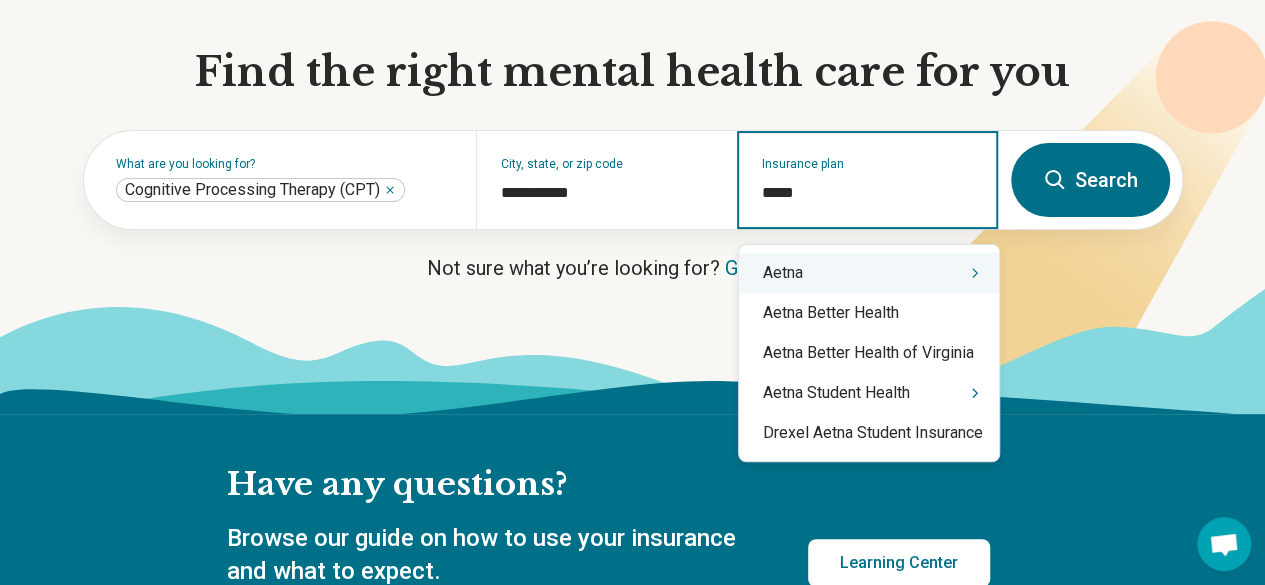 click on "Aetna" at bounding box center [869, 273] 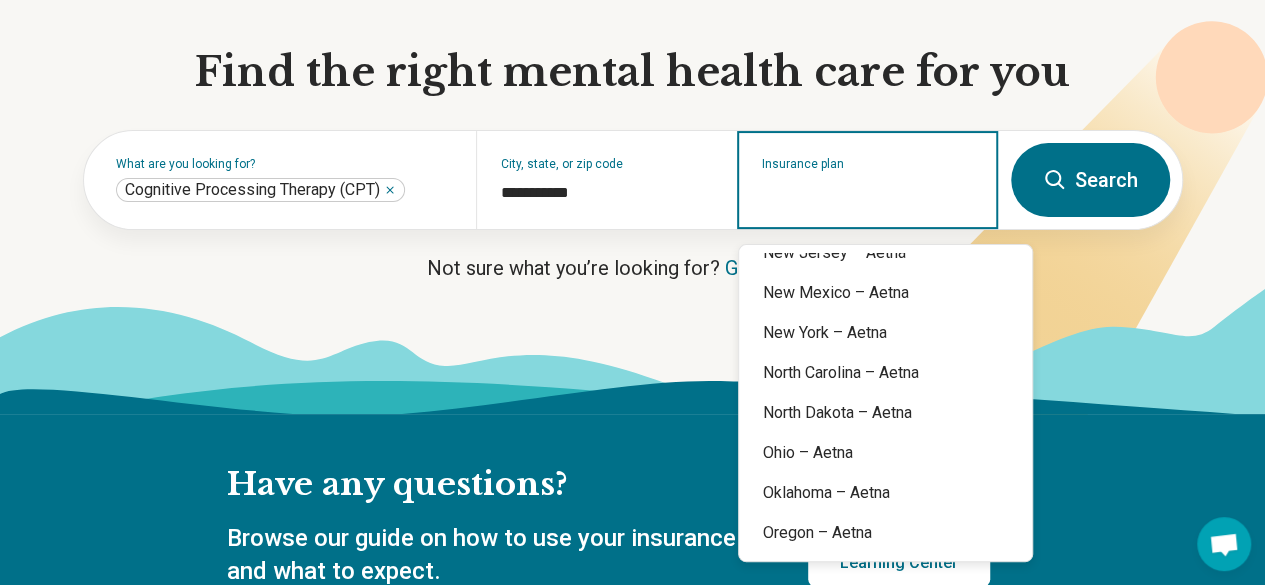 scroll, scrollTop: 1200, scrollLeft: 0, axis: vertical 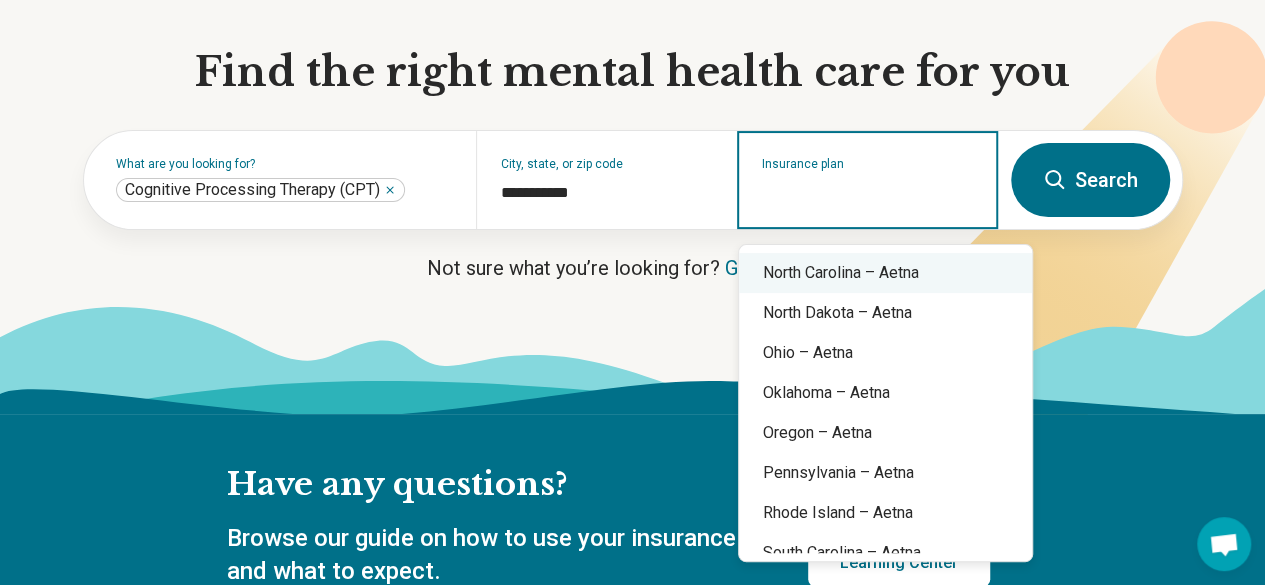 click on "North Carolina – Aetna" at bounding box center [885, 273] 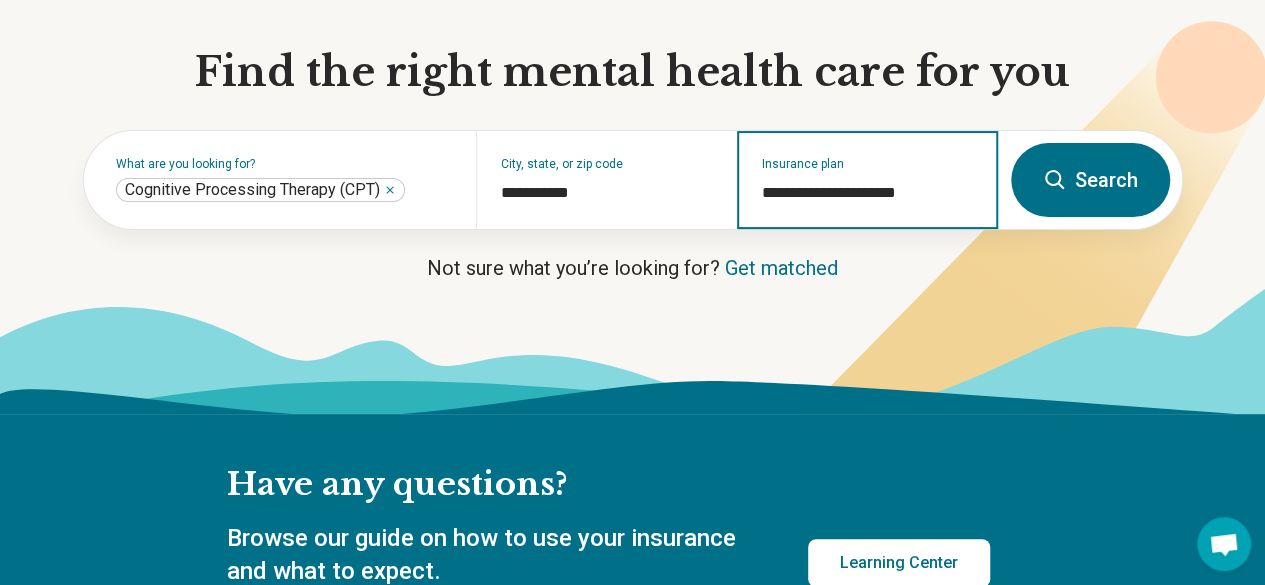 type on "**********" 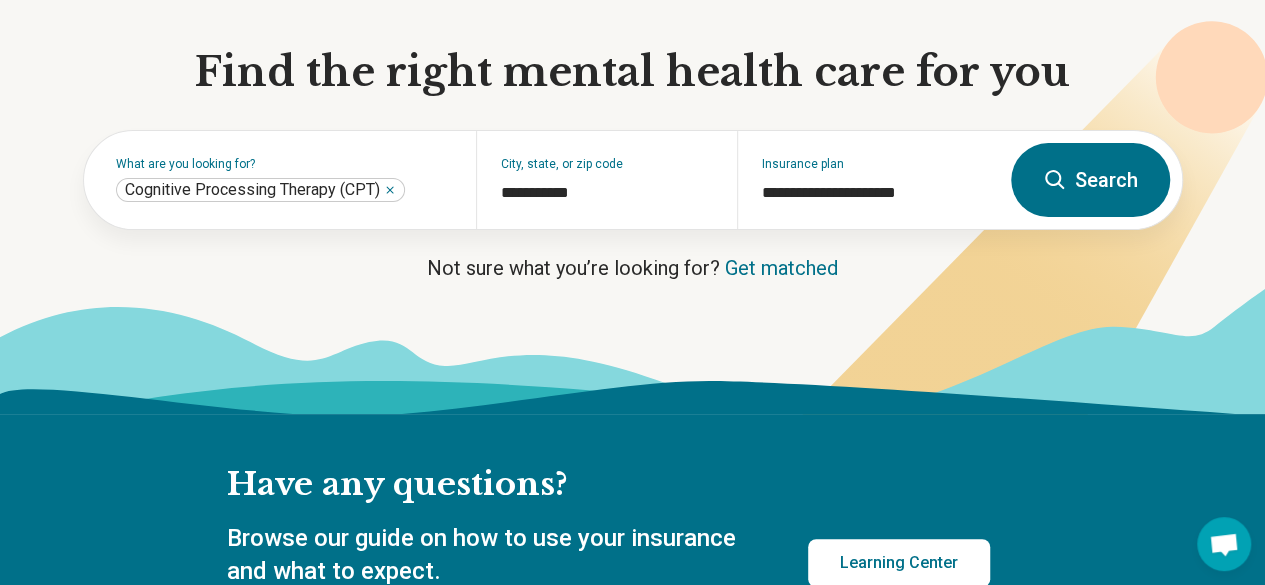 click on "Search" at bounding box center (1090, 180) 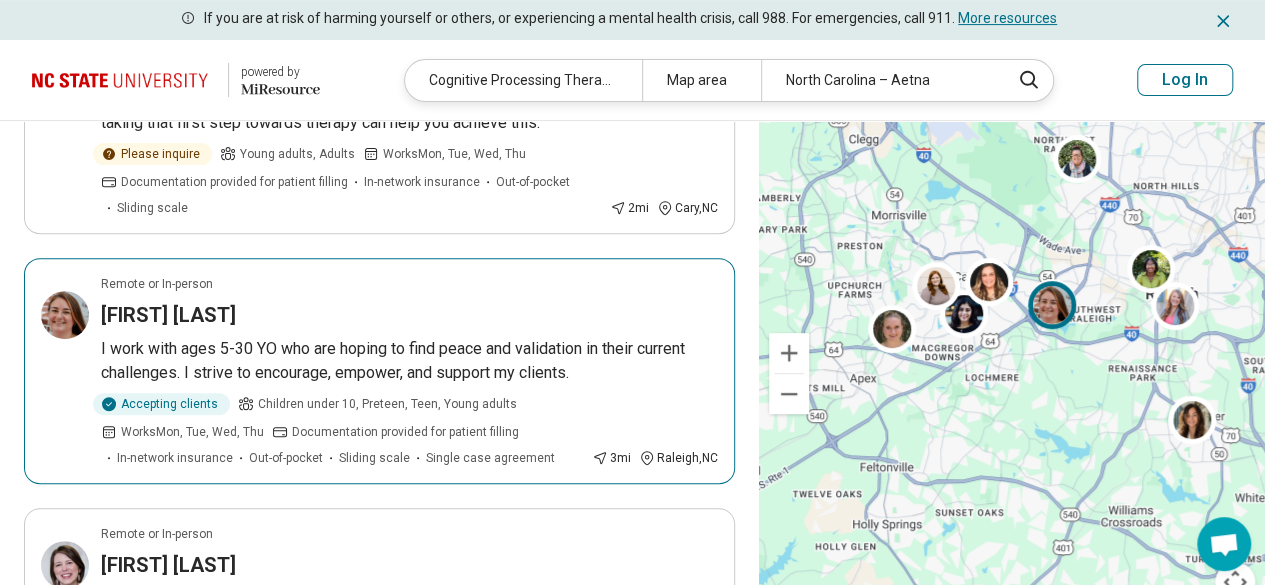 scroll, scrollTop: 400, scrollLeft: 0, axis: vertical 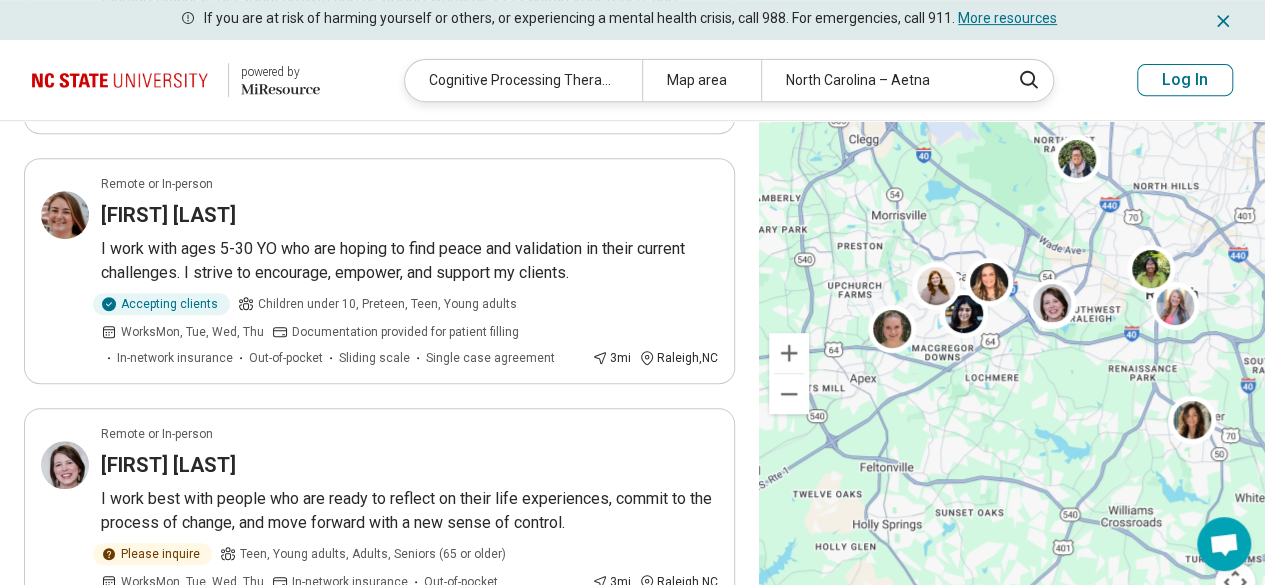 click on "Cognitive Processing Therapy (CPT)" at bounding box center (523, 80) 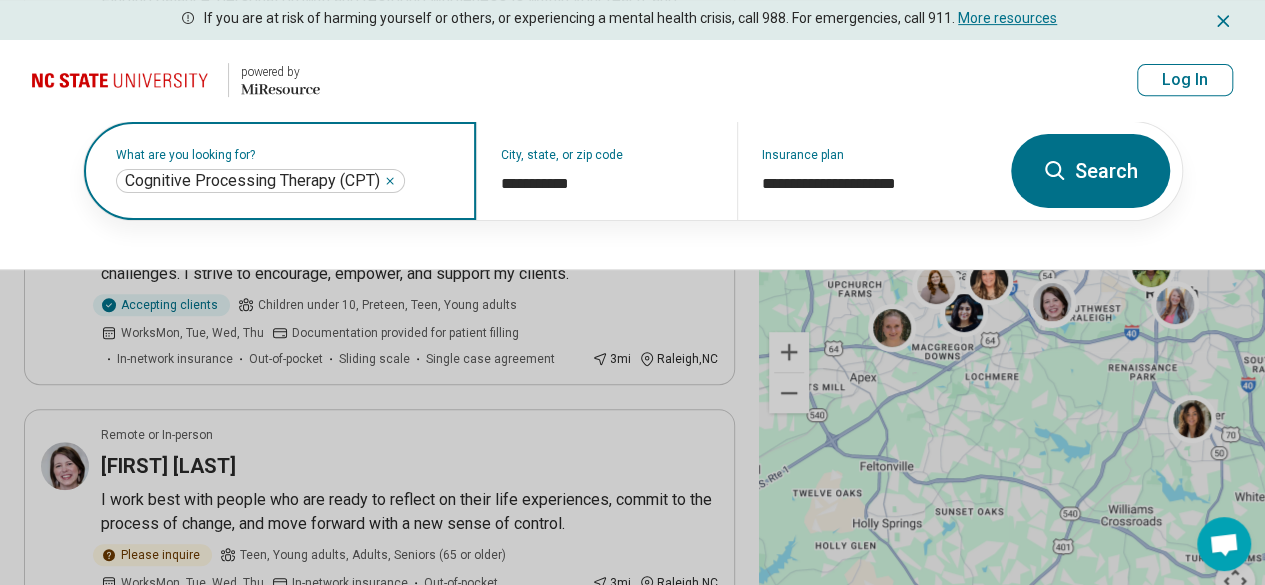 click 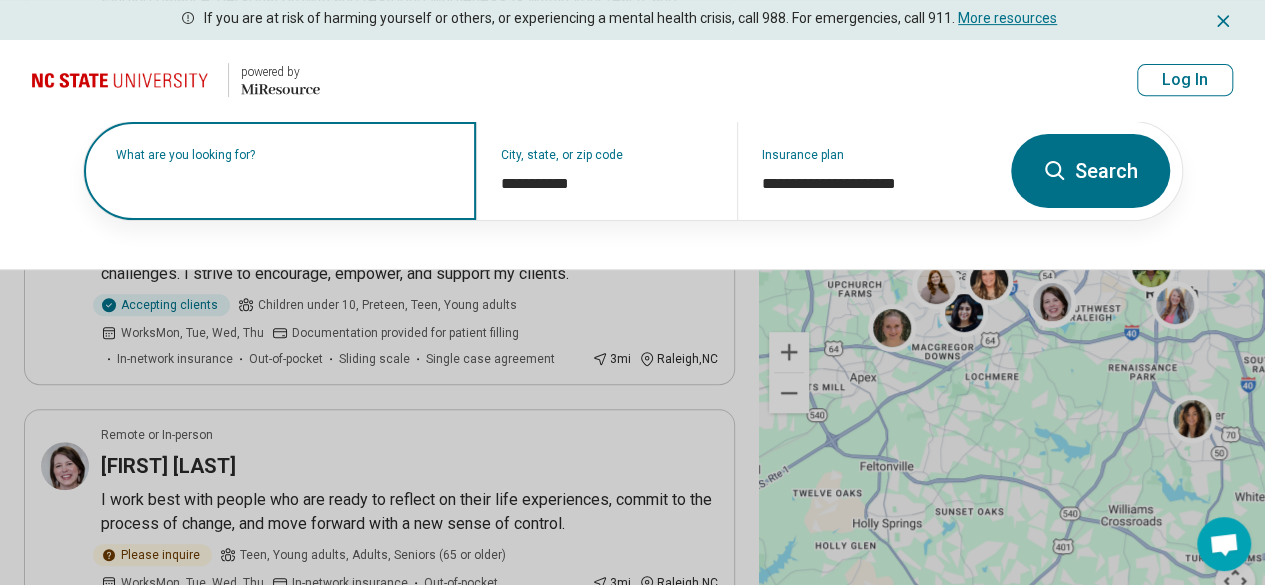 click on "What are you looking for?" at bounding box center [284, 155] 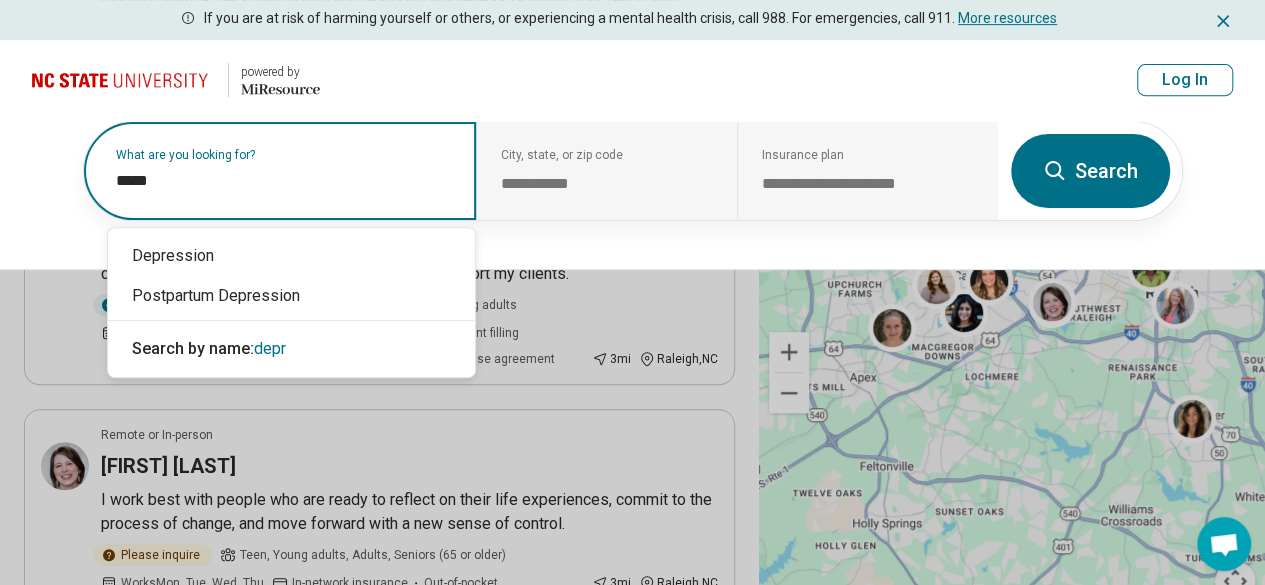 type on "******" 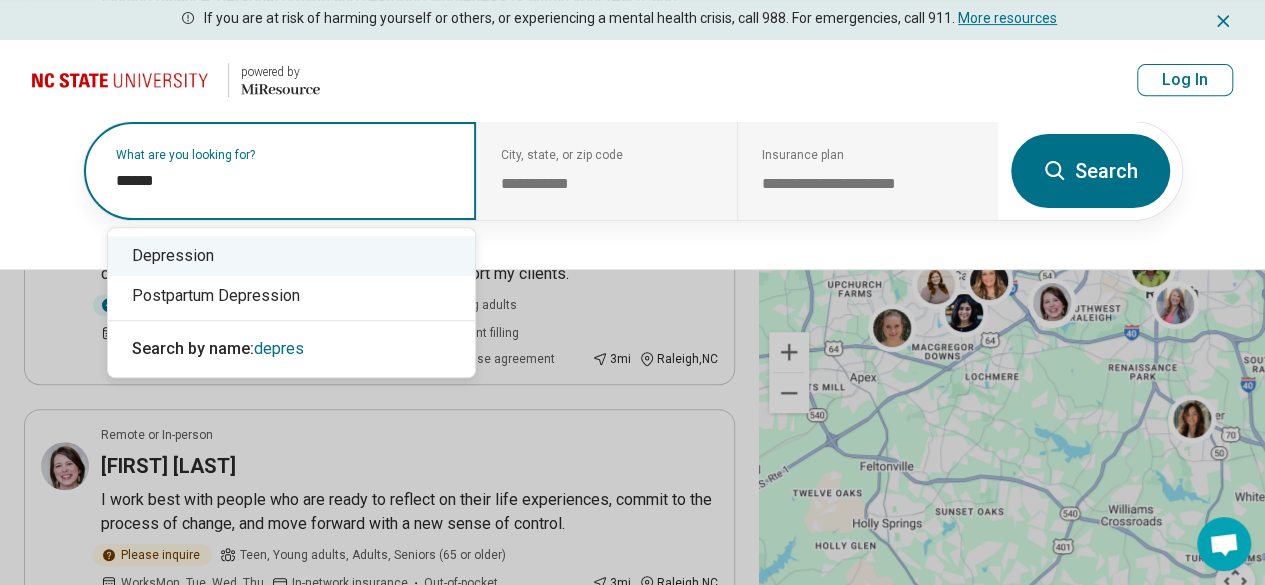 click on "Depression" at bounding box center [291, 256] 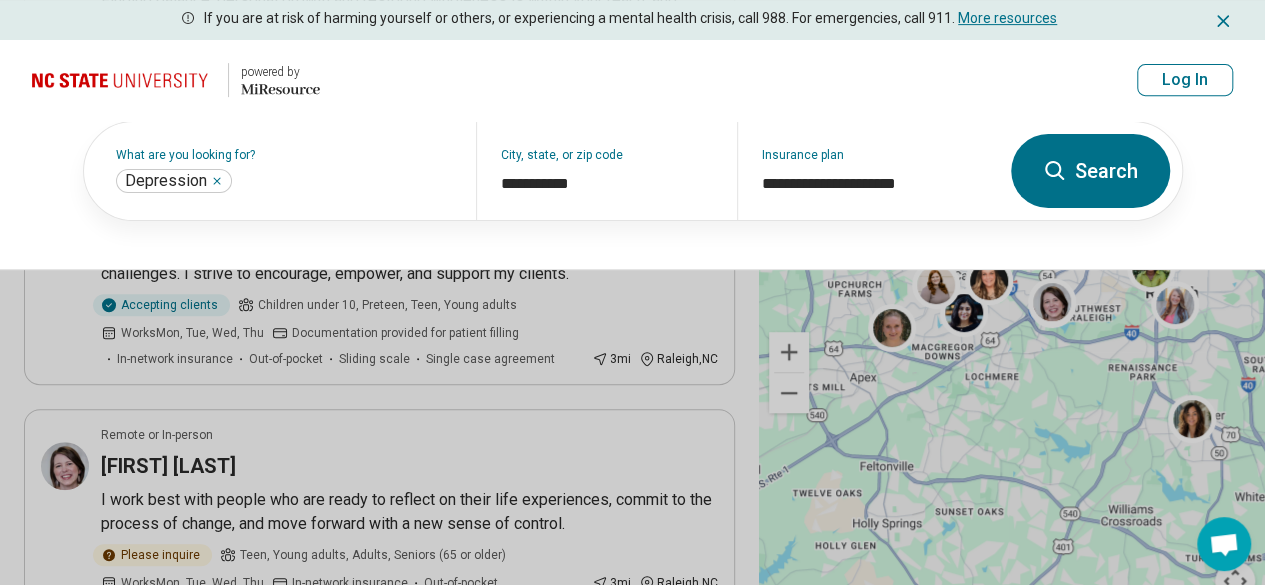 click on "Search" at bounding box center [1090, 171] 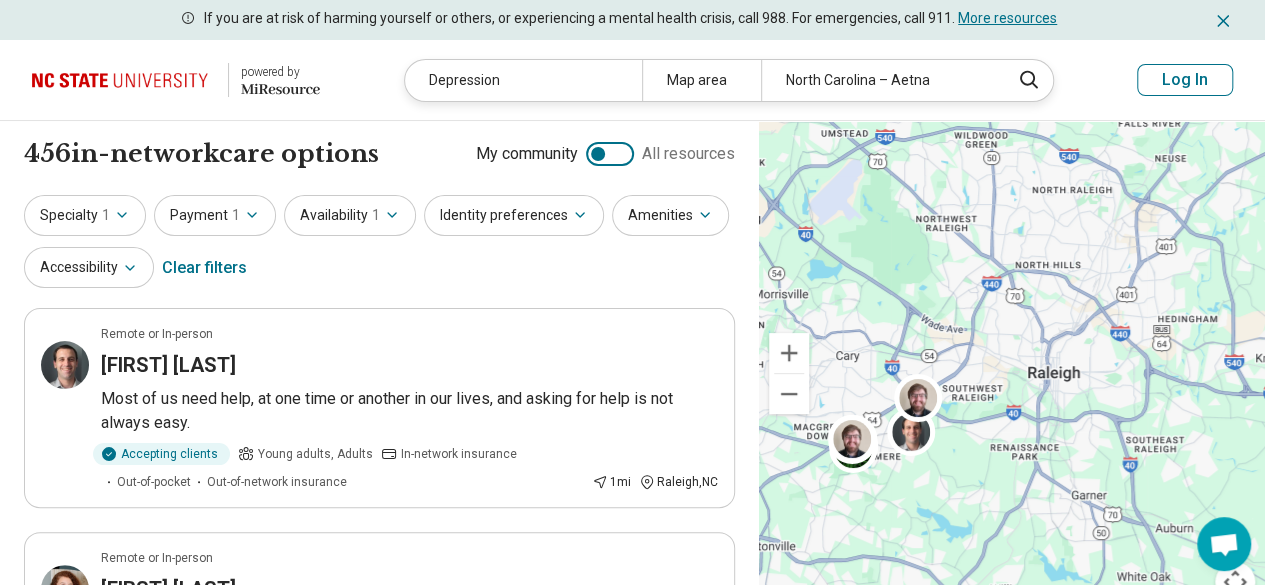 drag, startPoint x: 1210, startPoint y: 395, endPoint x: 1092, endPoint y: 474, distance: 142.00352 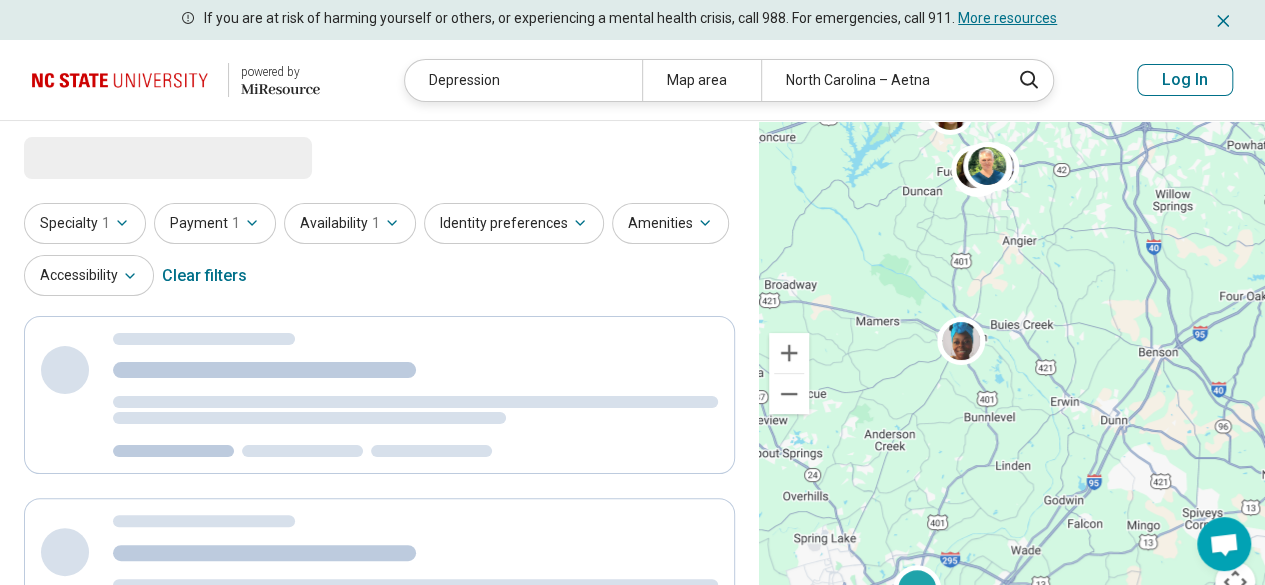 drag, startPoint x: 1042, startPoint y: 221, endPoint x: 1117, endPoint y: 466, distance: 256.22256 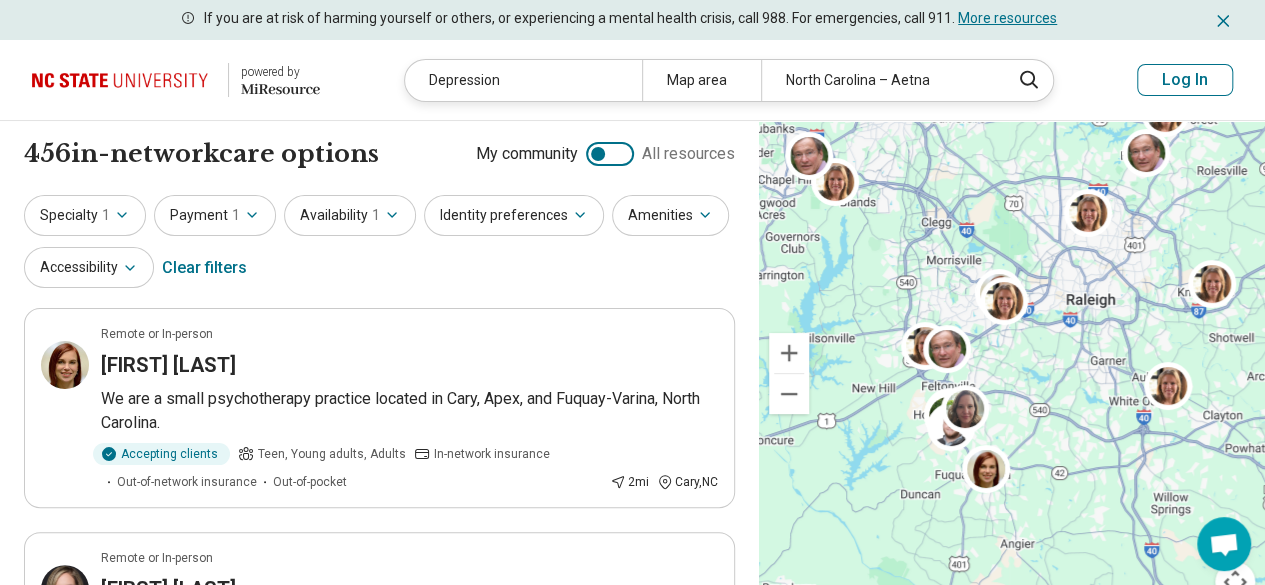 drag, startPoint x: 1156, startPoint y: 349, endPoint x: 1056, endPoint y: 404, distance: 114.12712 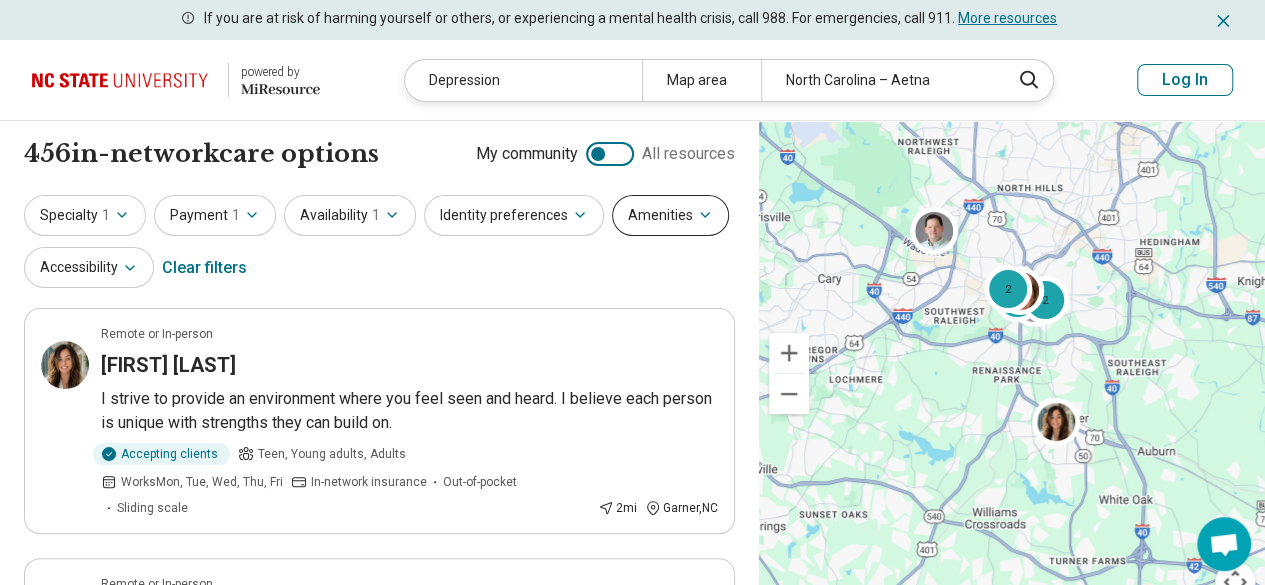 click on "Amenities" at bounding box center (670, 215) 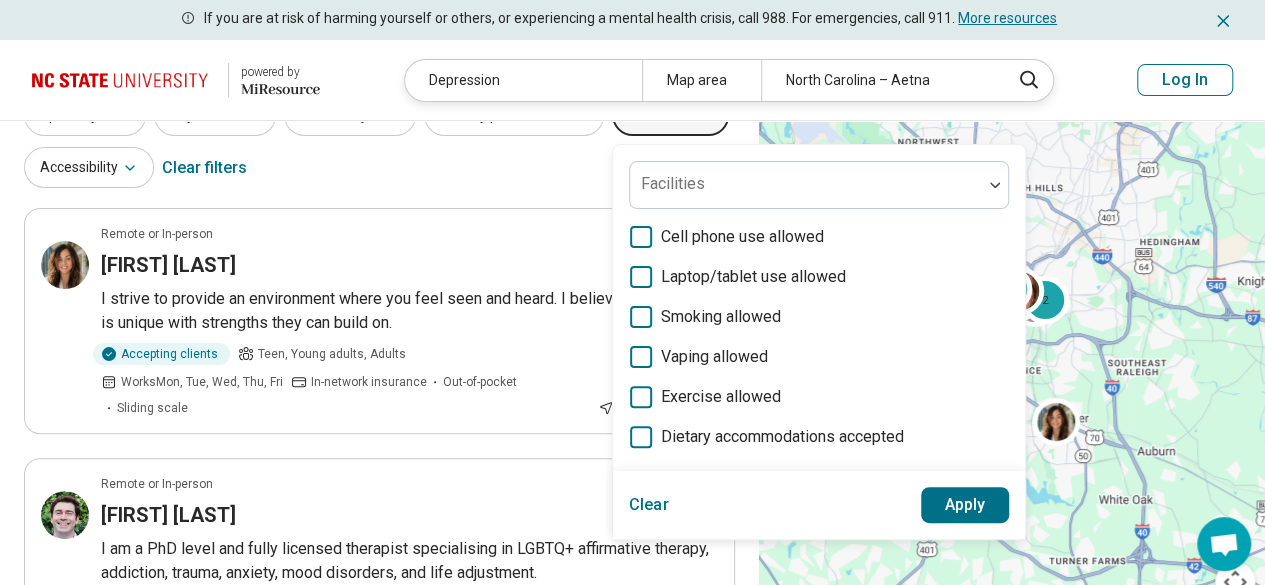 scroll, scrollTop: 0, scrollLeft: 0, axis: both 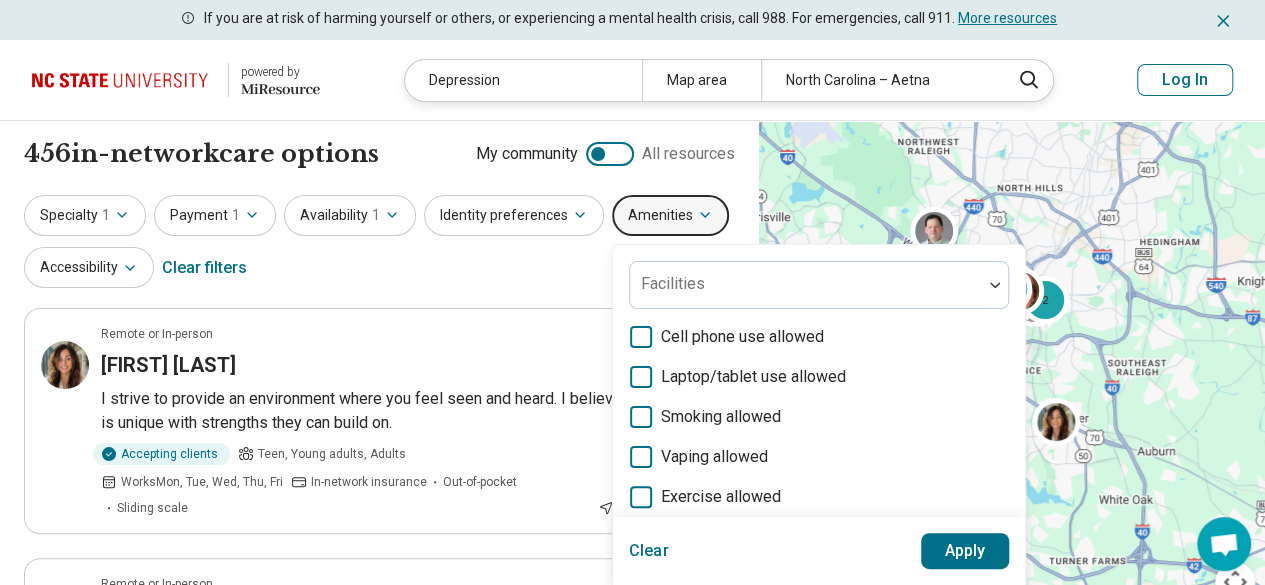 click on "Amenities" at bounding box center (670, 215) 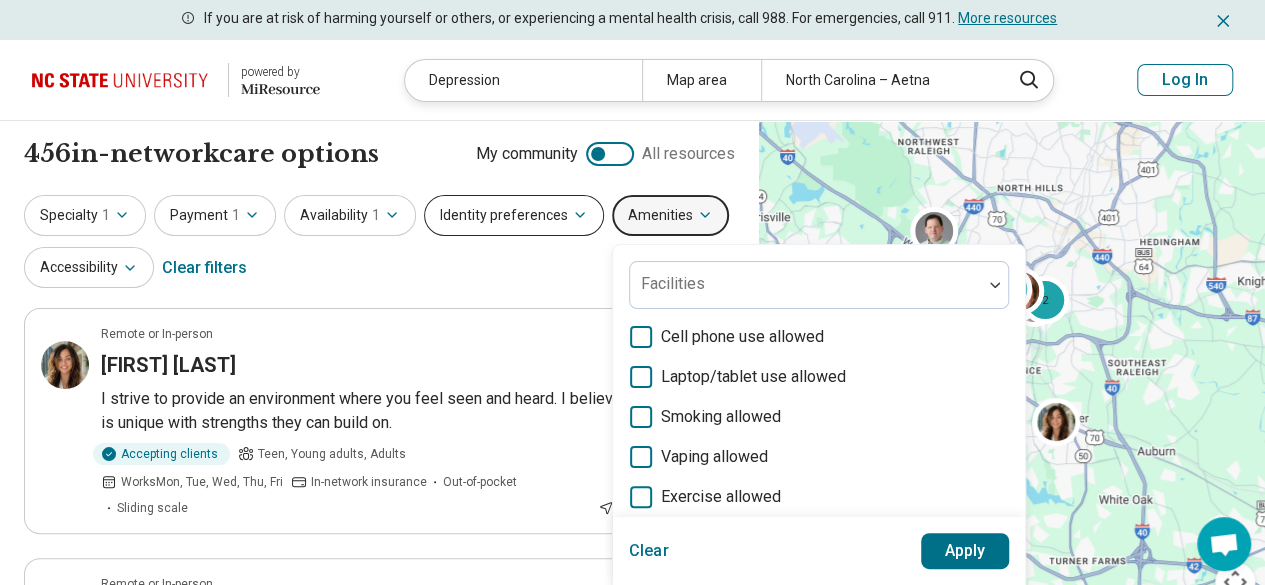 click on "Identity preferences" at bounding box center [514, 215] 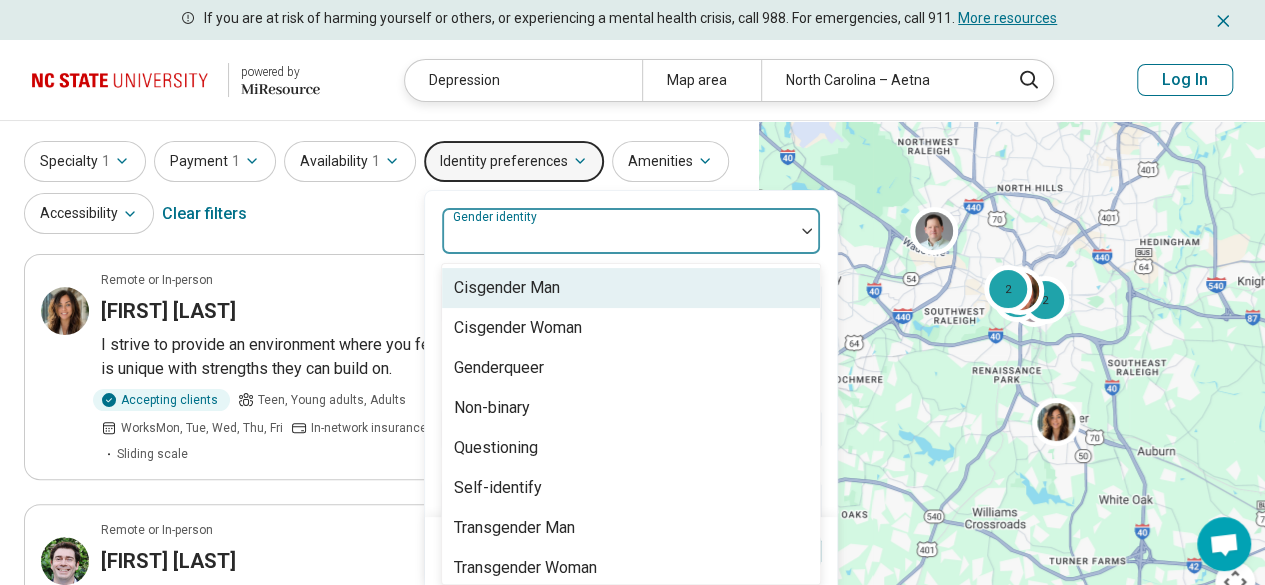 click on "8 results available. Use Up and Down to choose options, press Enter to select the currently focused option, press Escape to exit the menu, press Tab to select the option and exit the menu. Gender identity Cisgender Man Cisgender Woman Genderqueer Non-binary Questioning Self-identify Transgender Man Transgender Woman" at bounding box center [631, 231] 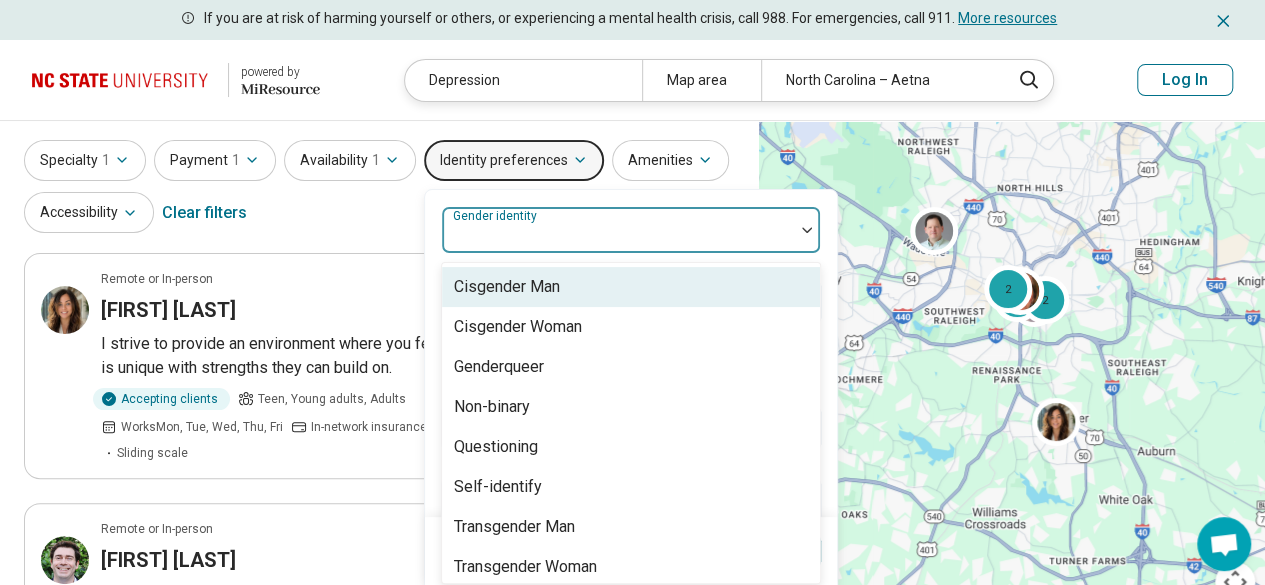 scroll, scrollTop: 60, scrollLeft: 0, axis: vertical 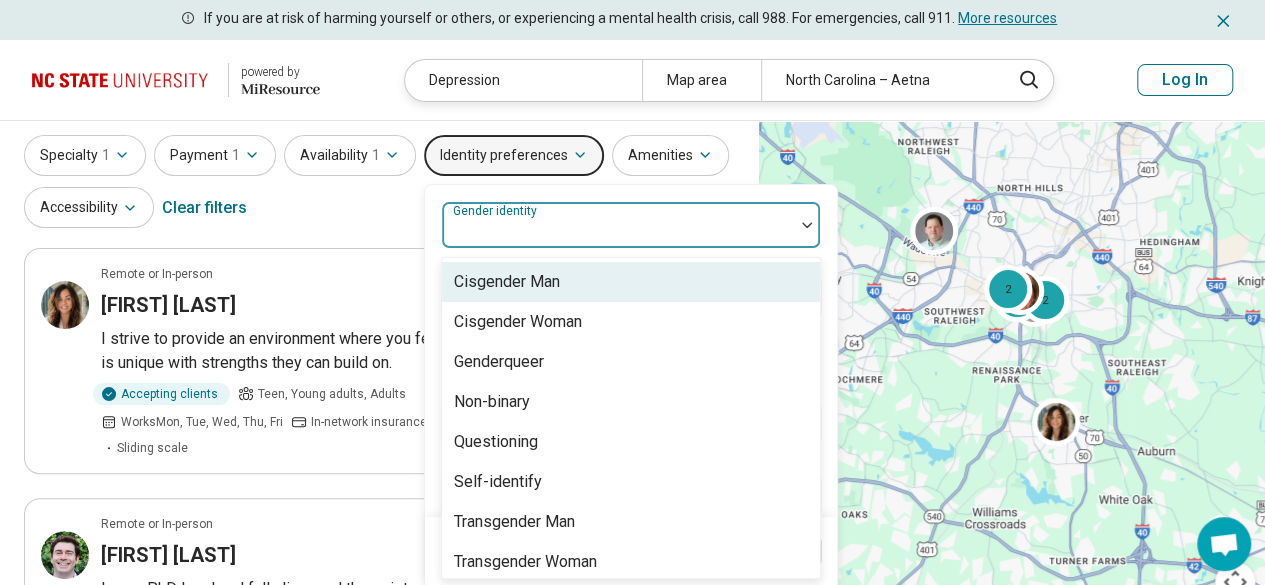 click at bounding box center [618, 233] 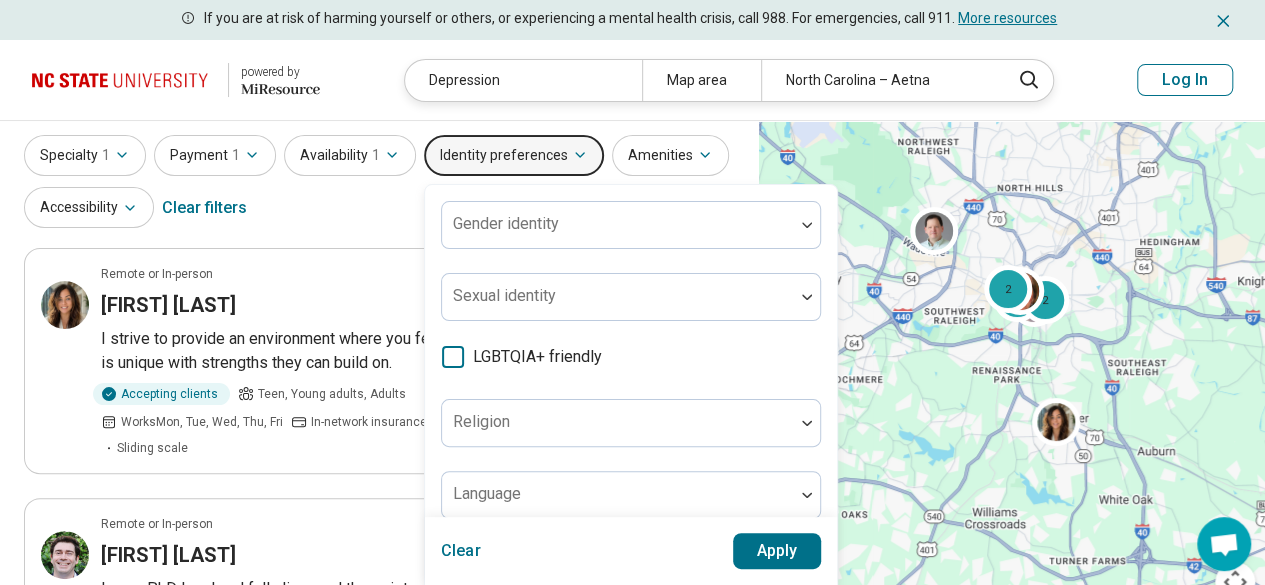 click 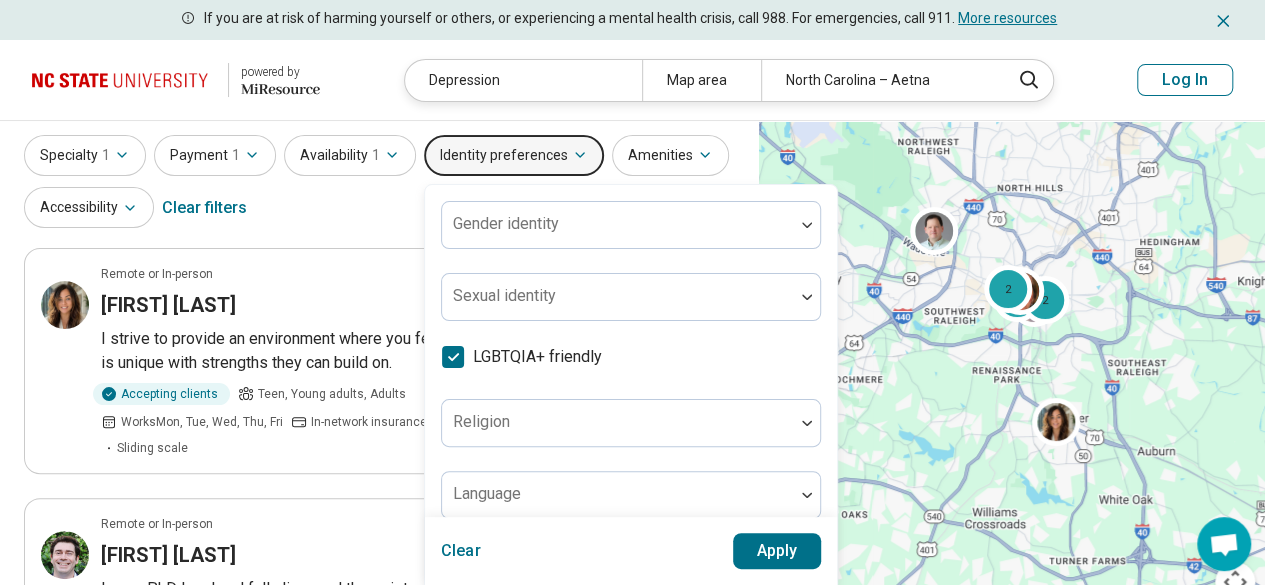 click on "Apply" at bounding box center [777, 551] 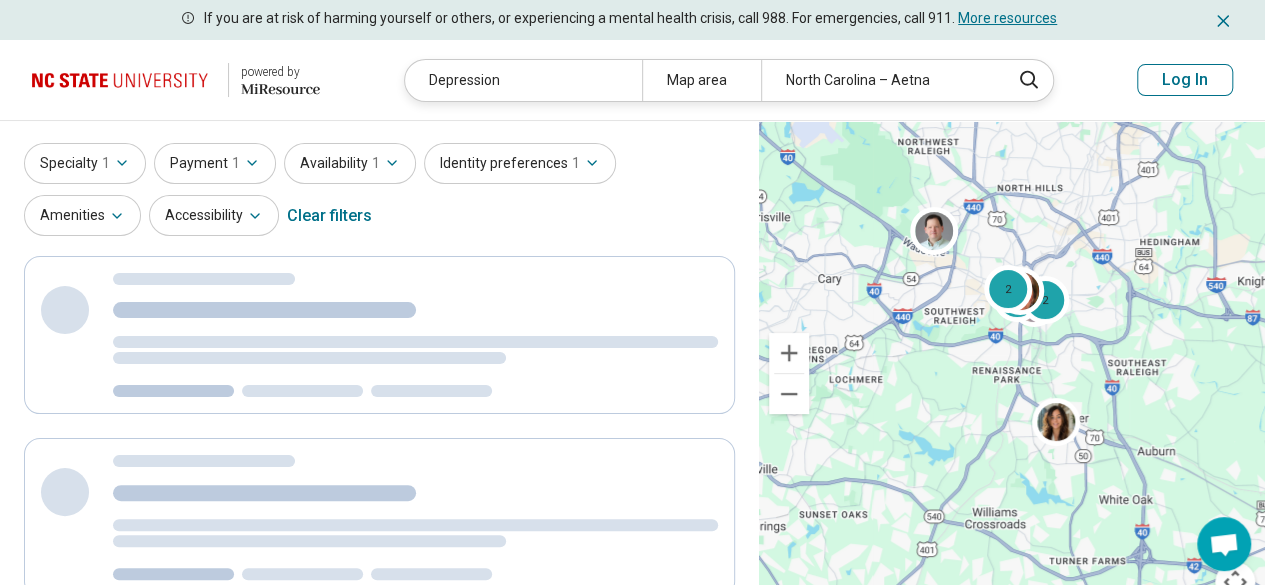 scroll, scrollTop: 0, scrollLeft: 0, axis: both 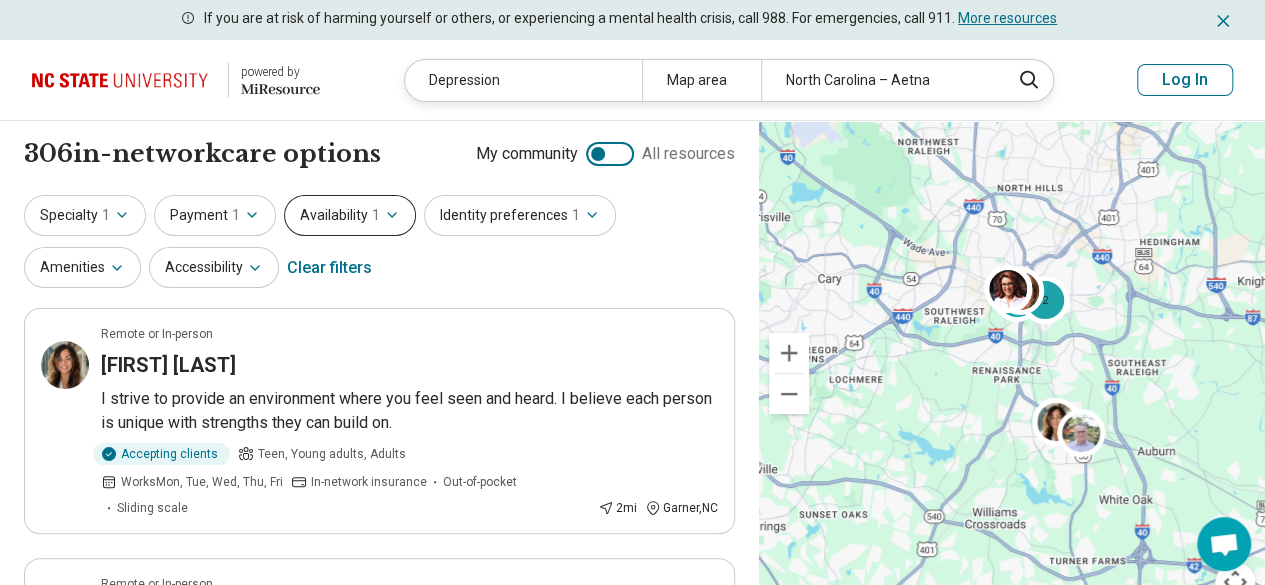 click on "Availability 1" at bounding box center [350, 215] 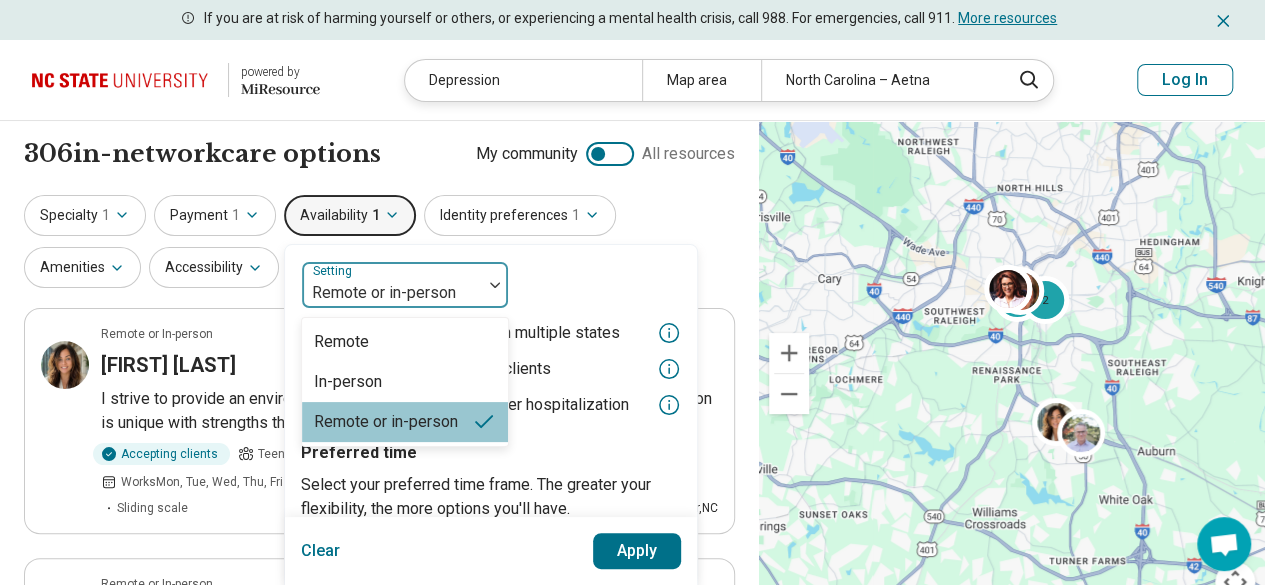 click on "Remote or in-person" at bounding box center (392, 285) 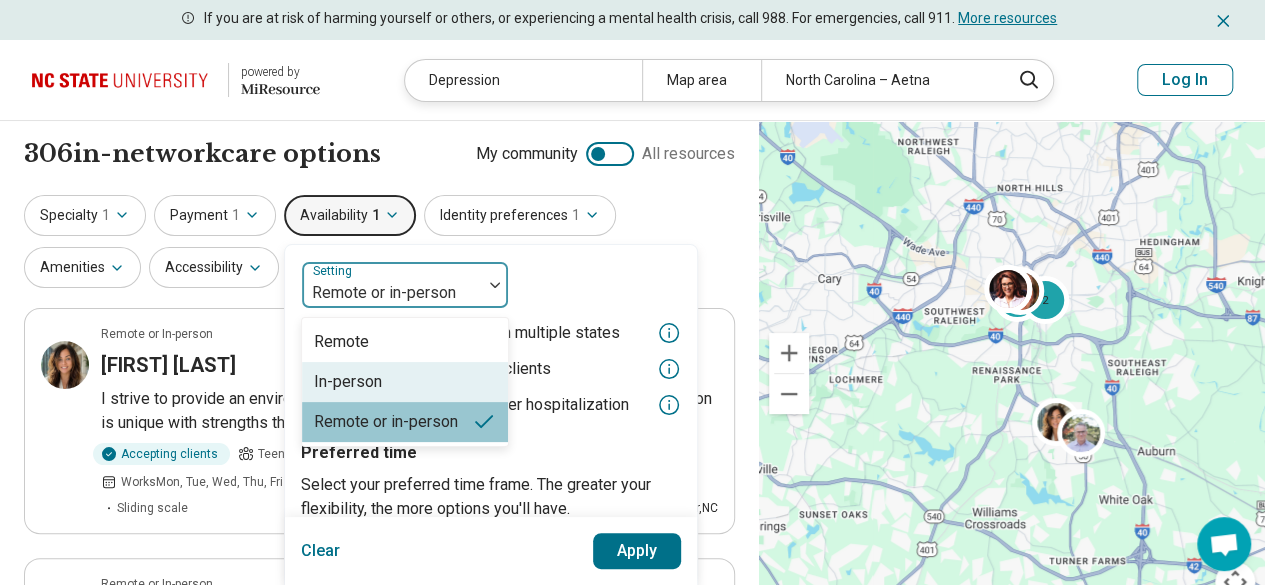 click on "In-person" at bounding box center (405, 382) 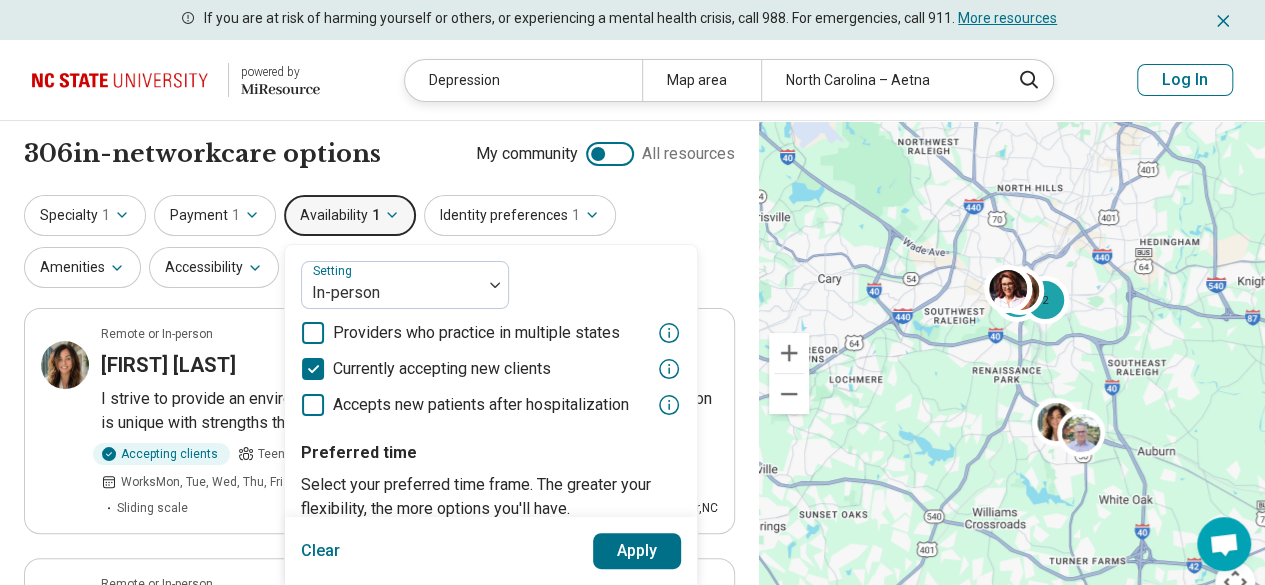 click on "Apply" at bounding box center [637, 551] 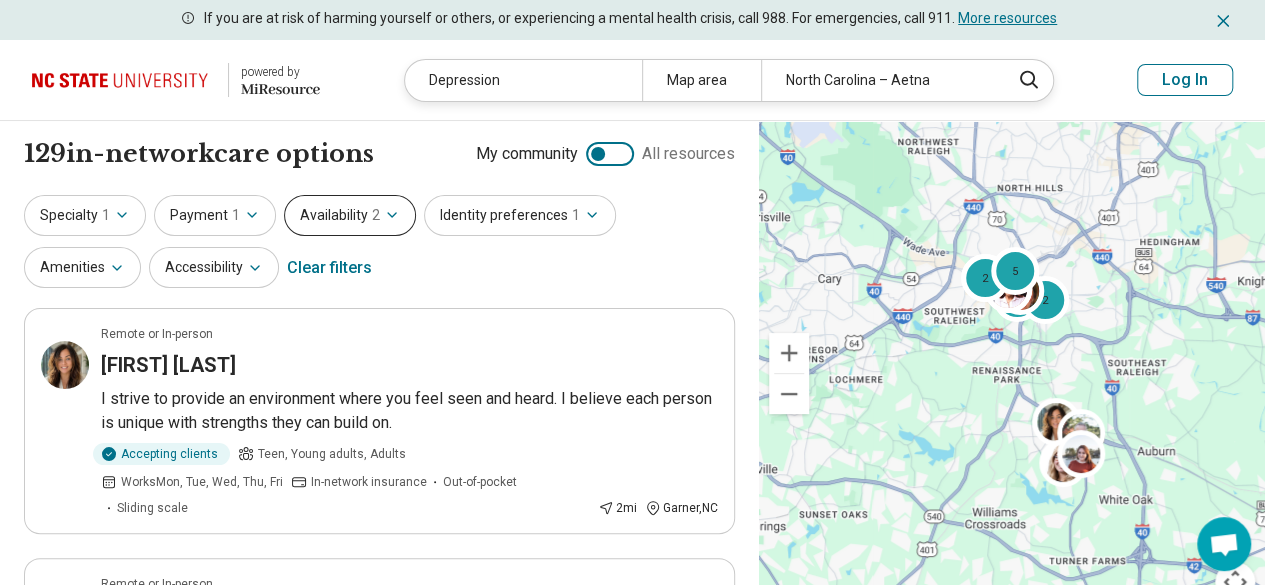 click on "Availability 2" at bounding box center (350, 215) 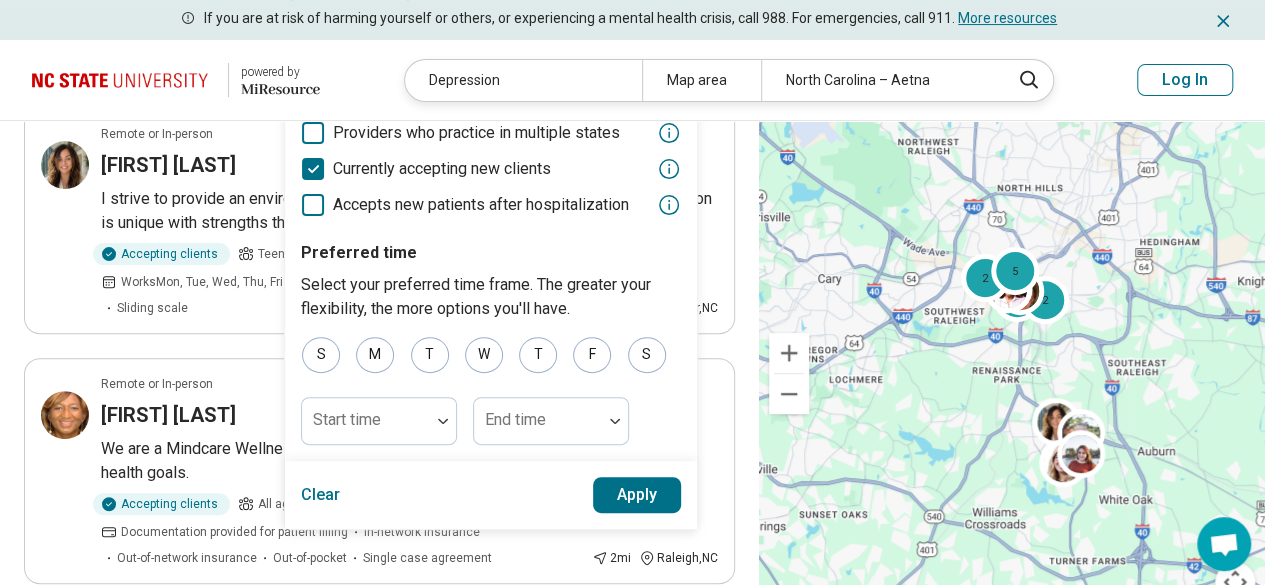 scroll, scrollTop: 300, scrollLeft: 0, axis: vertical 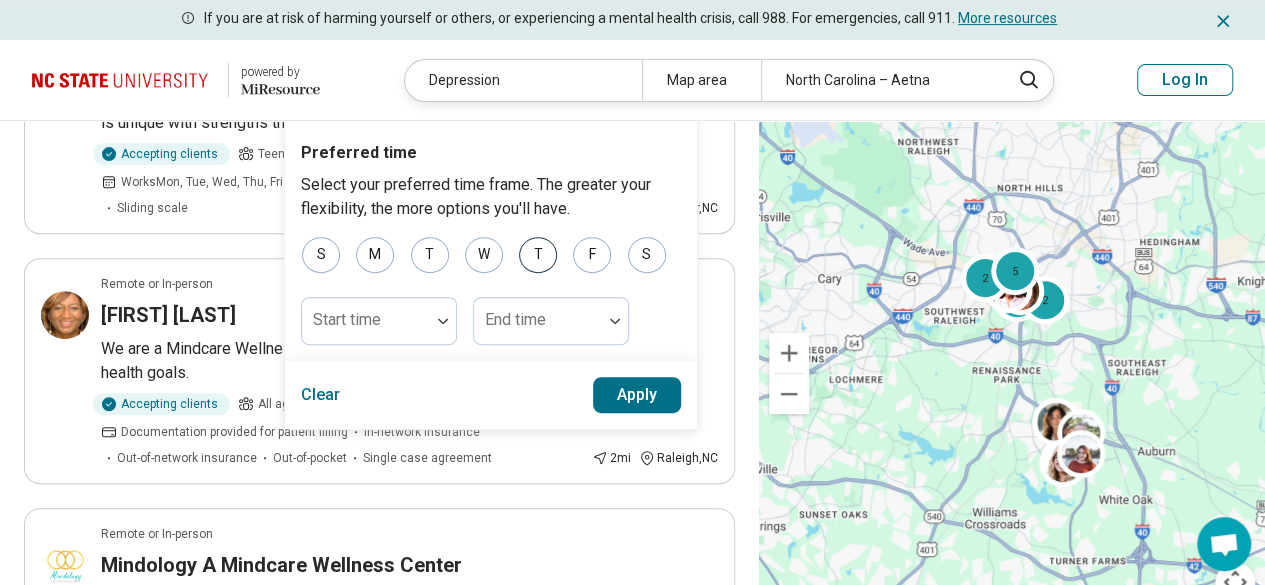 click on "T" at bounding box center [538, 255] 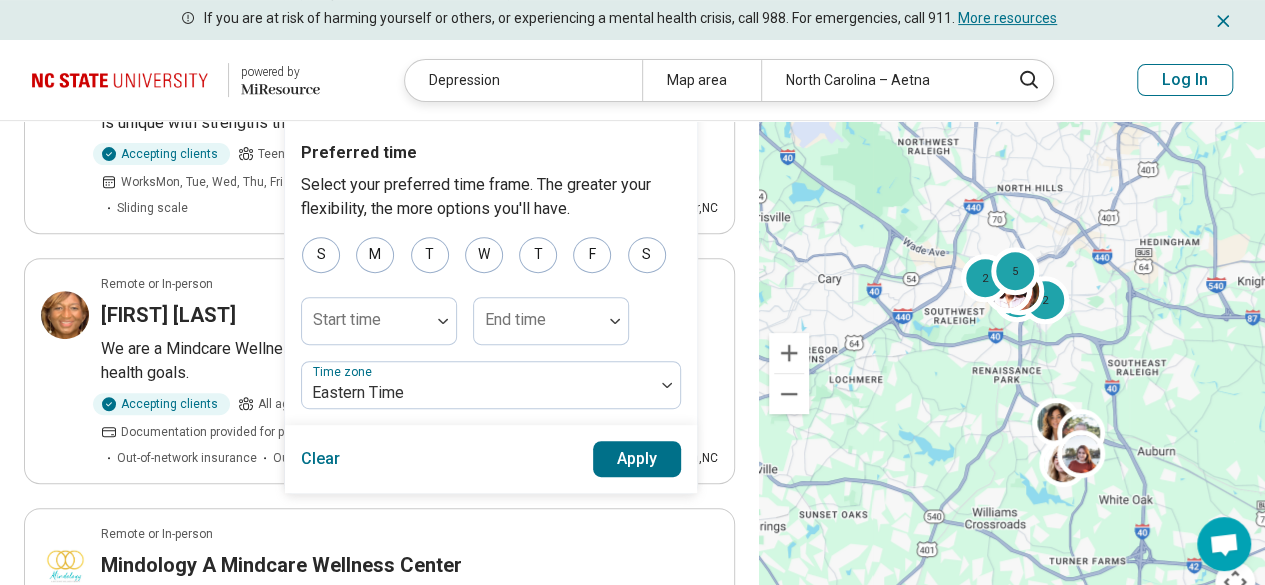 click on "Apply" at bounding box center [637, 459] 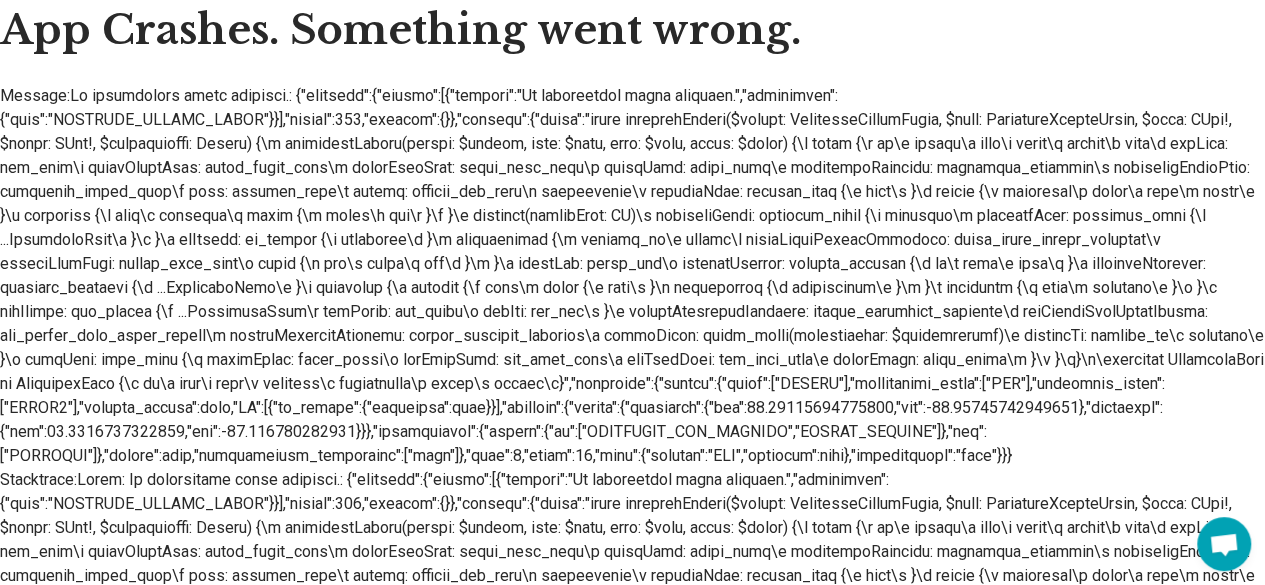 scroll, scrollTop: 200, scrollLeft: 0, axis: vertical 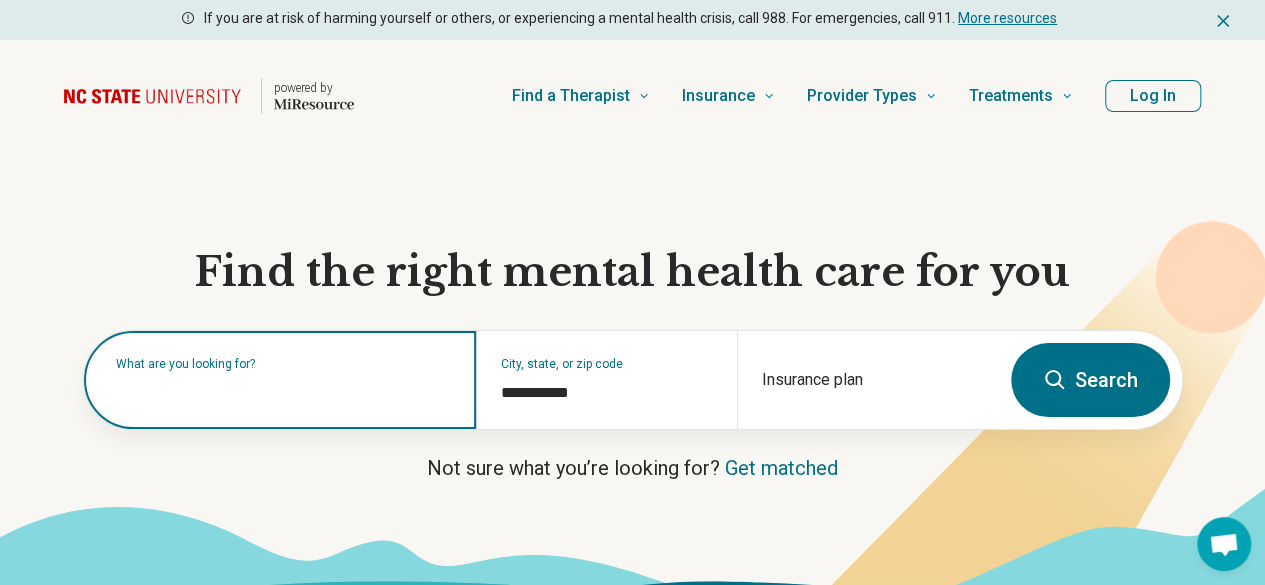 click at bounding box center [284, 390] 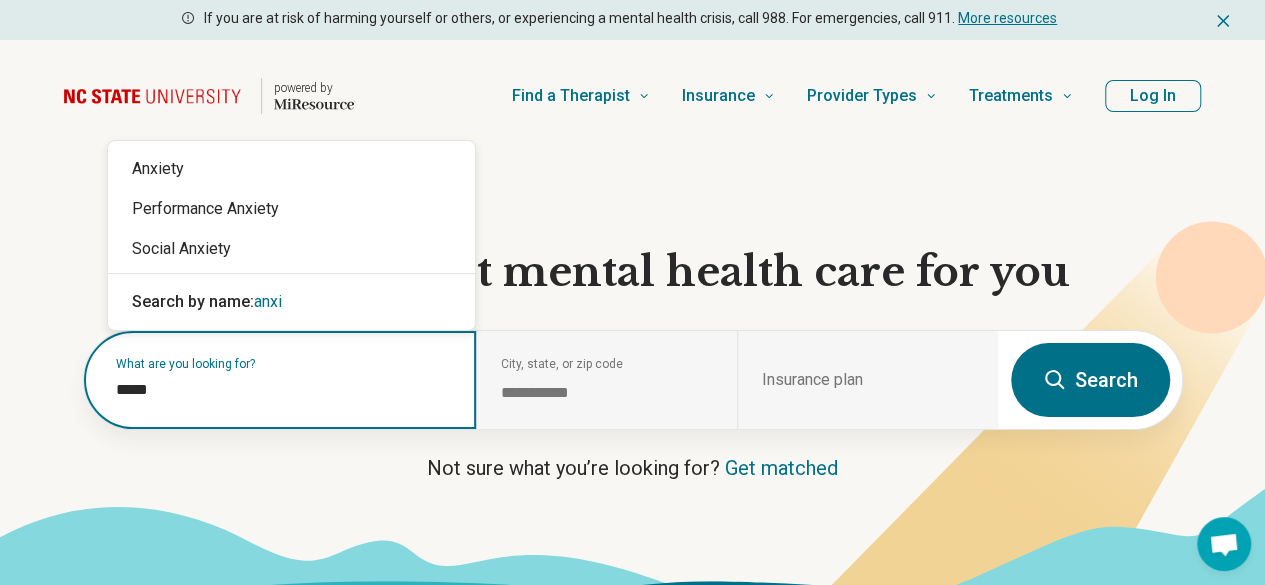 type on "******" 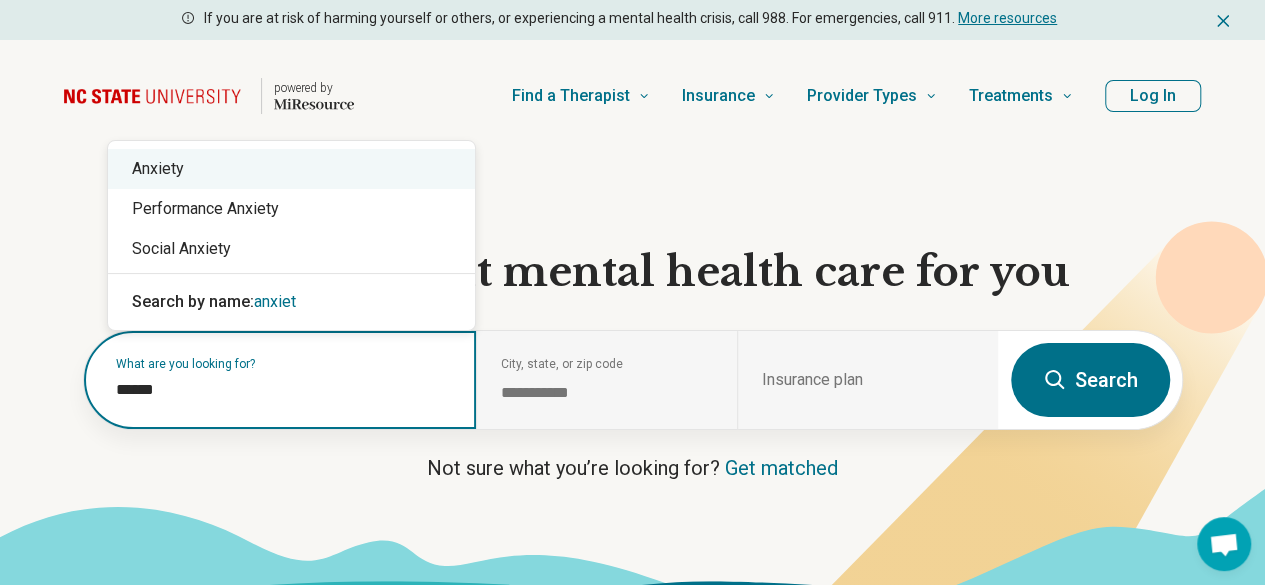 click on "Anxiety" at bounding box center [291, 169] 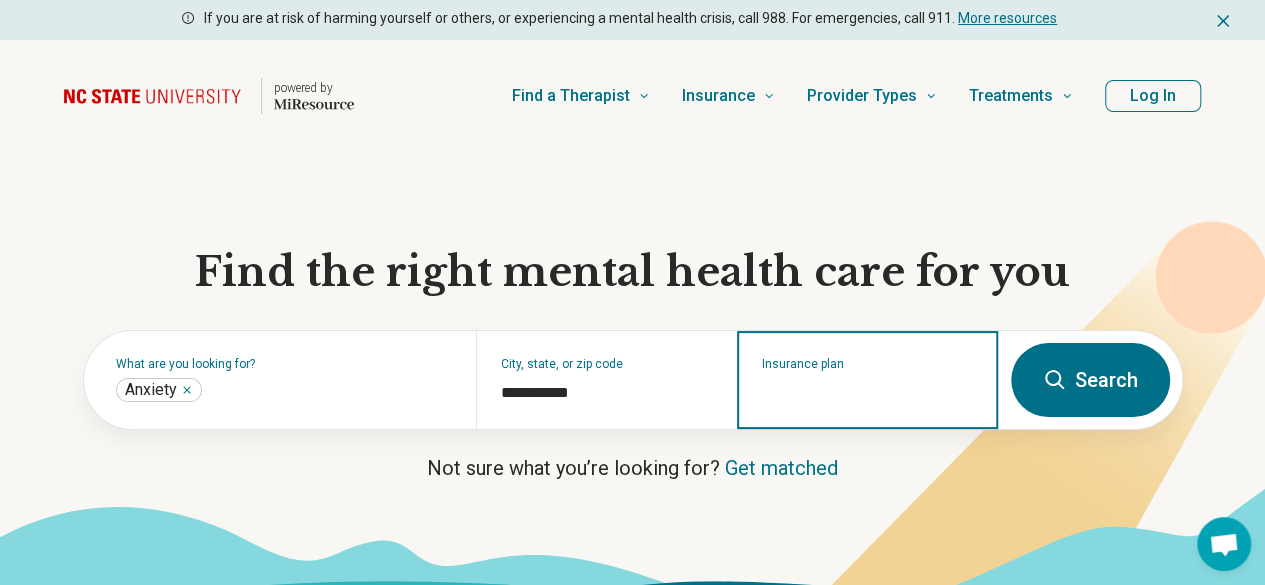 click on "Insurance plan" at bounding box center (868, 393) 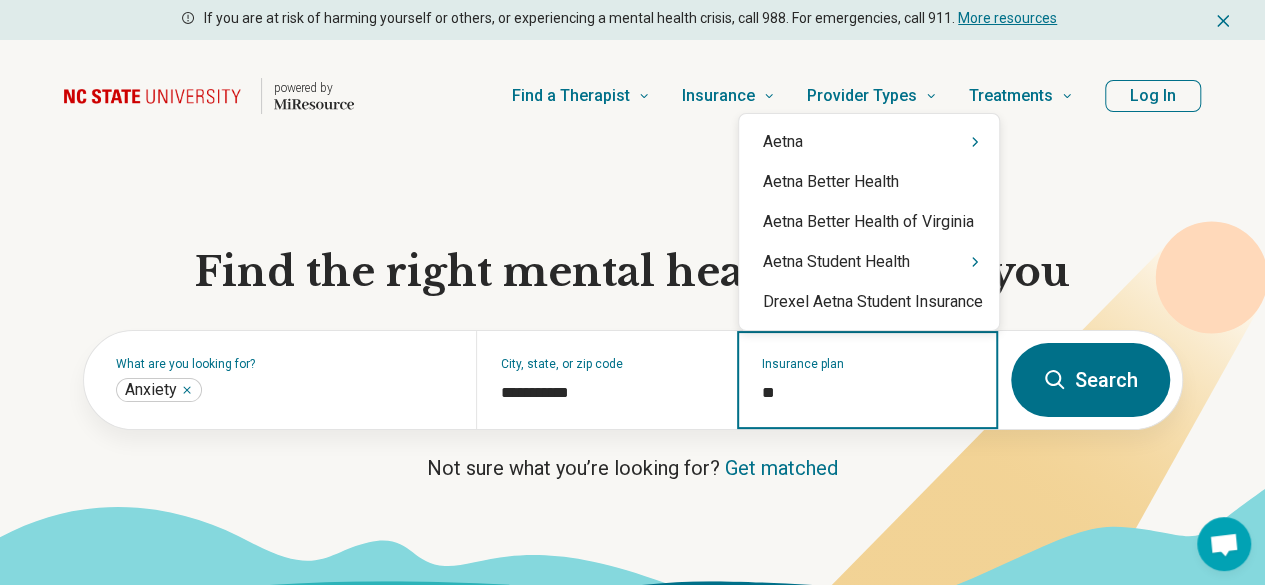 type on "*" 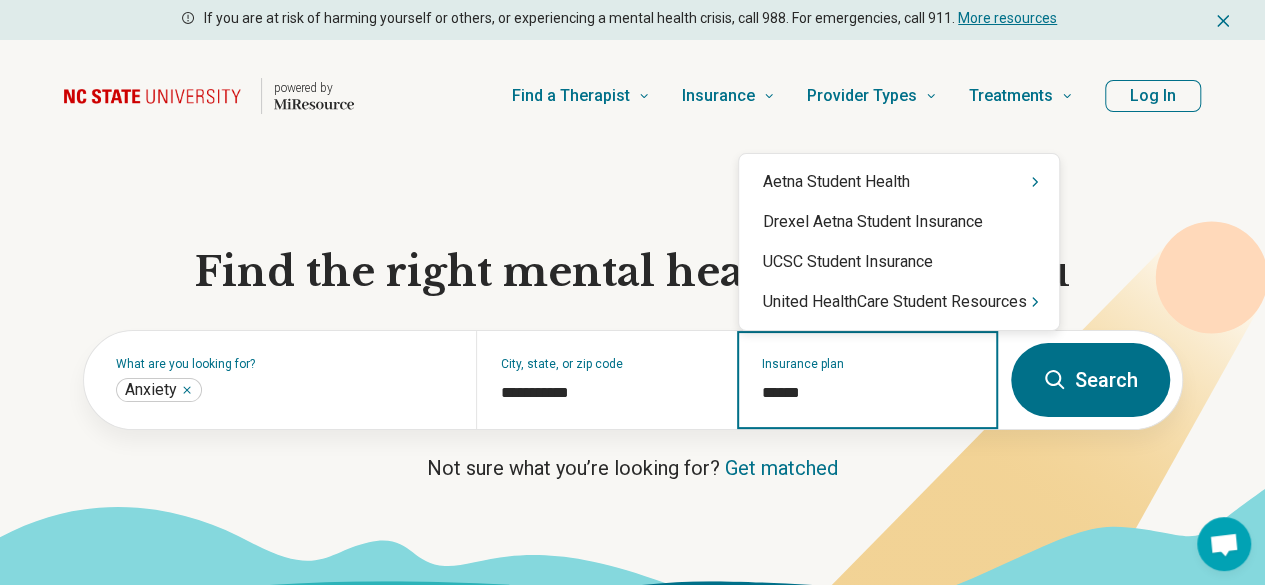 type on "*******" 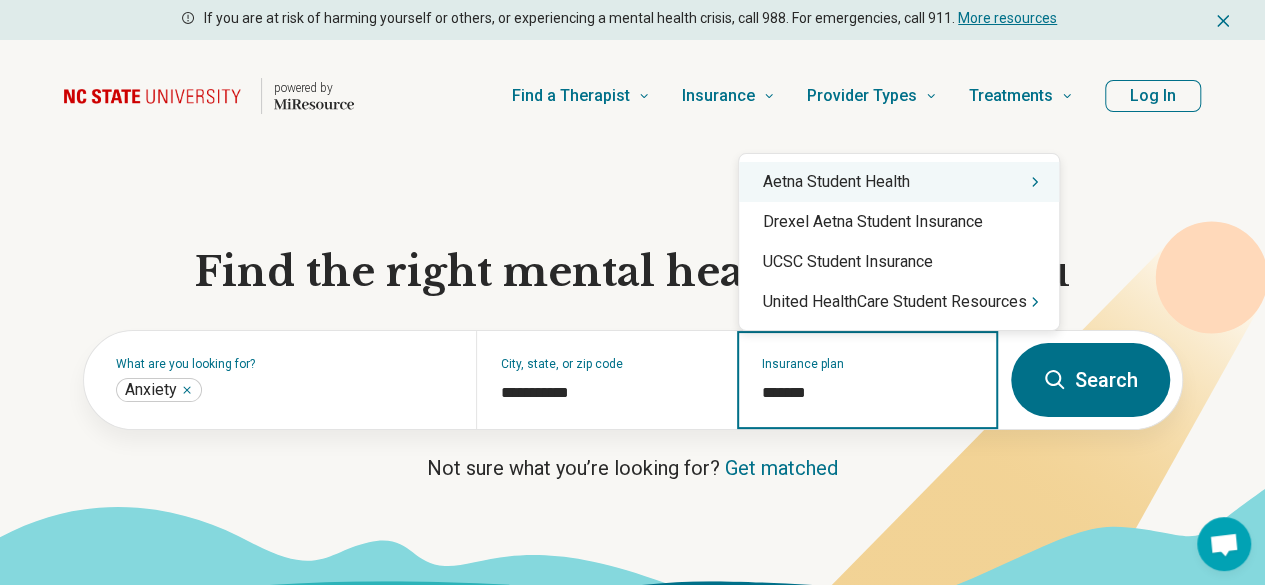 click 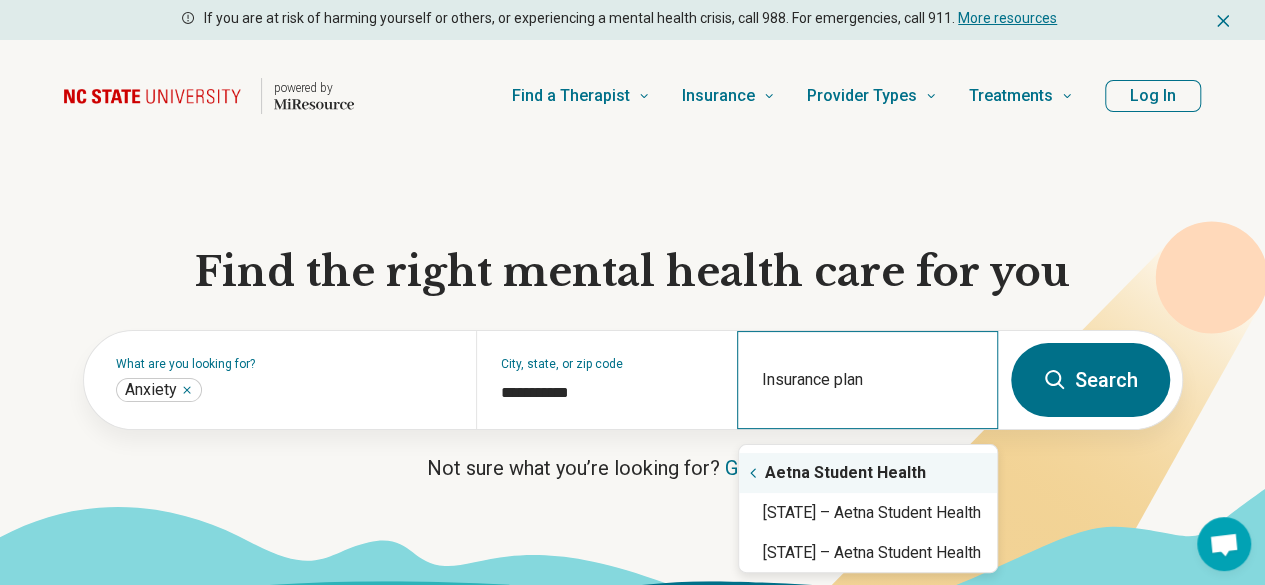 click on "Insurance plan" at bounding box center (867, 380) 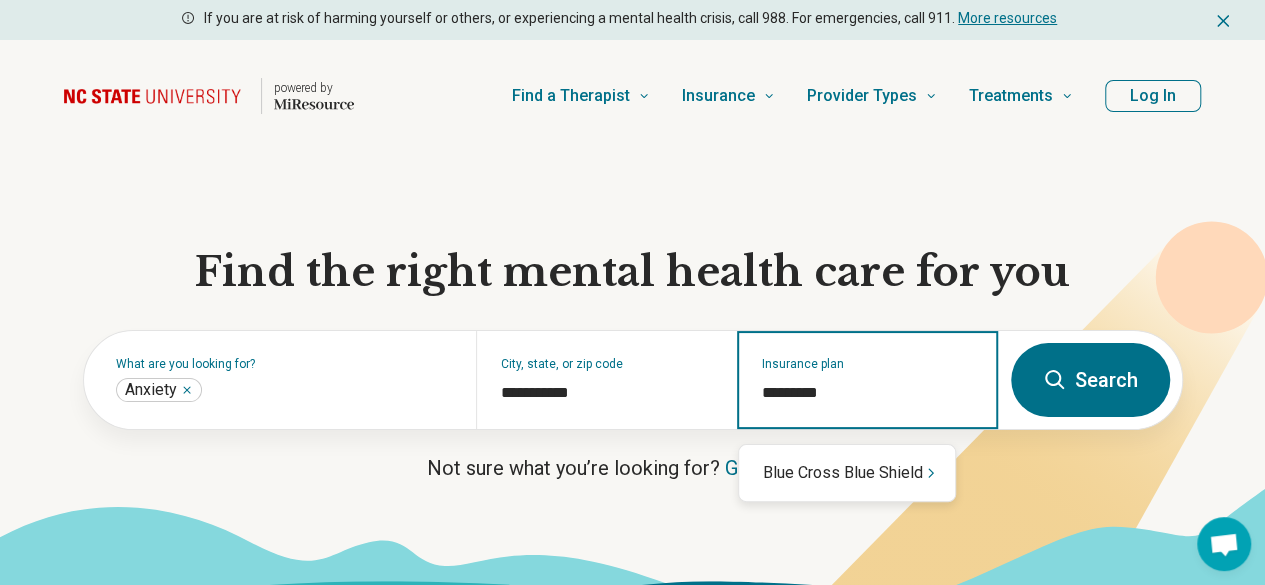 type on "**********" 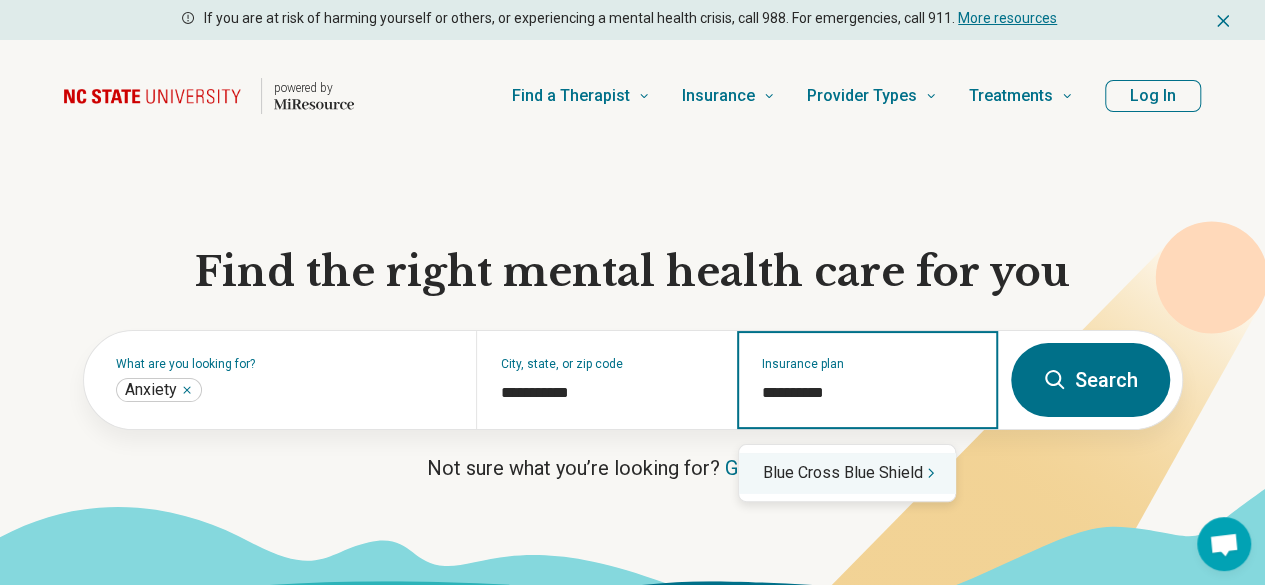 click on "Blue Cross Blue Shield" at bounding box center (847, 473) 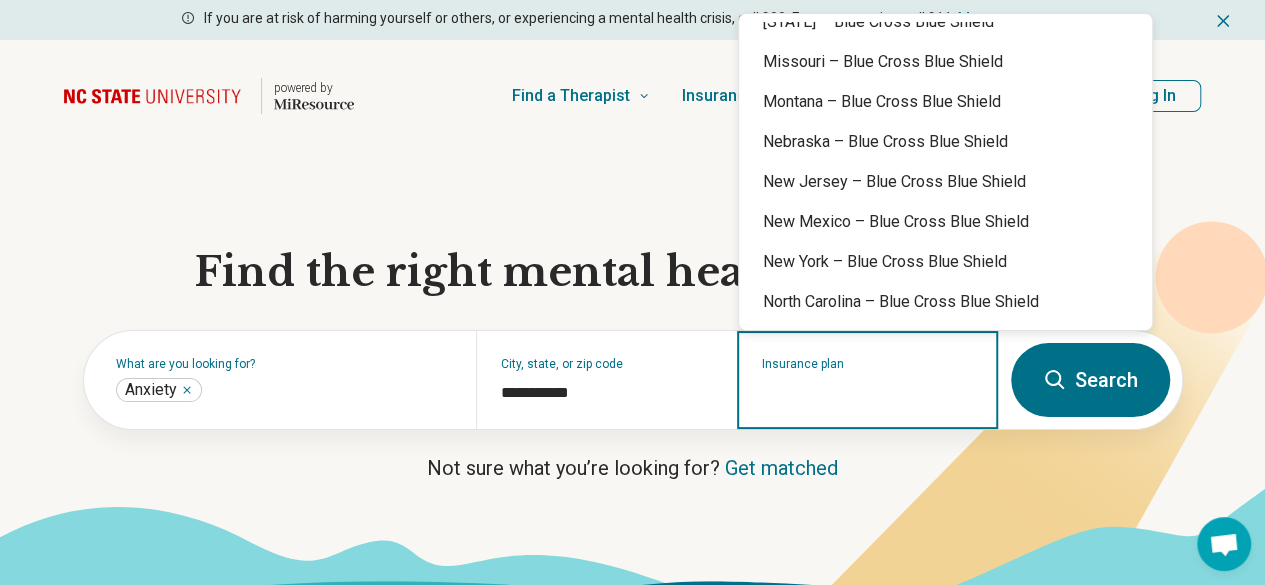 scroll, scrollTop: 1100, scrollLeft: 0, axis: vertical 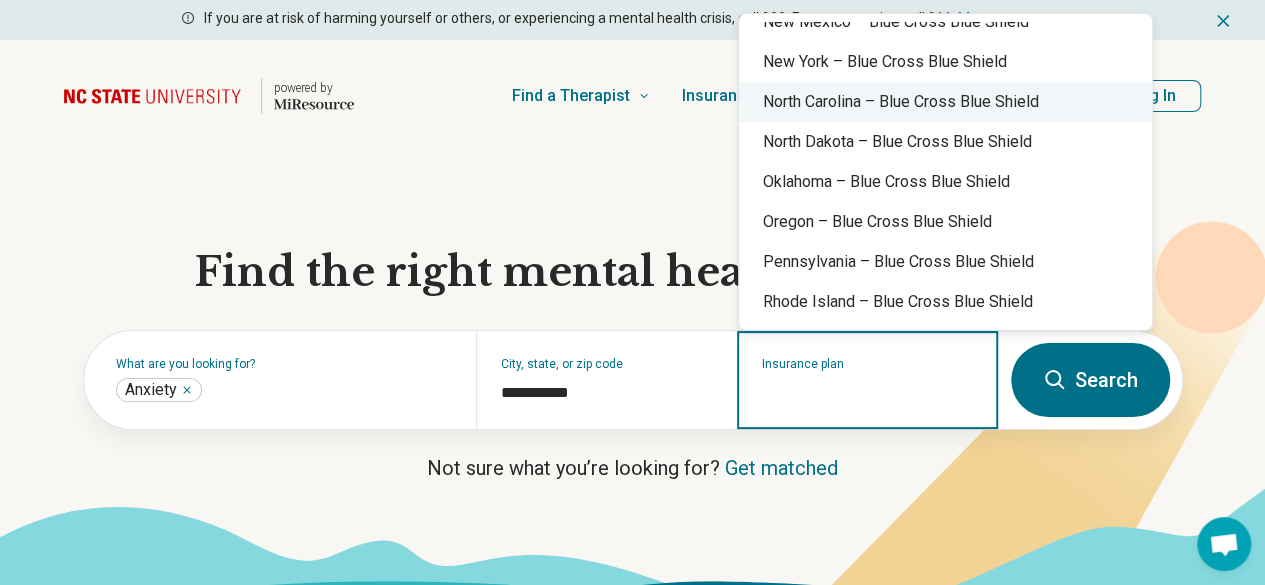 click on "North Carolina – Blue Cross Blue Shield" at bounding box center [945, 102] 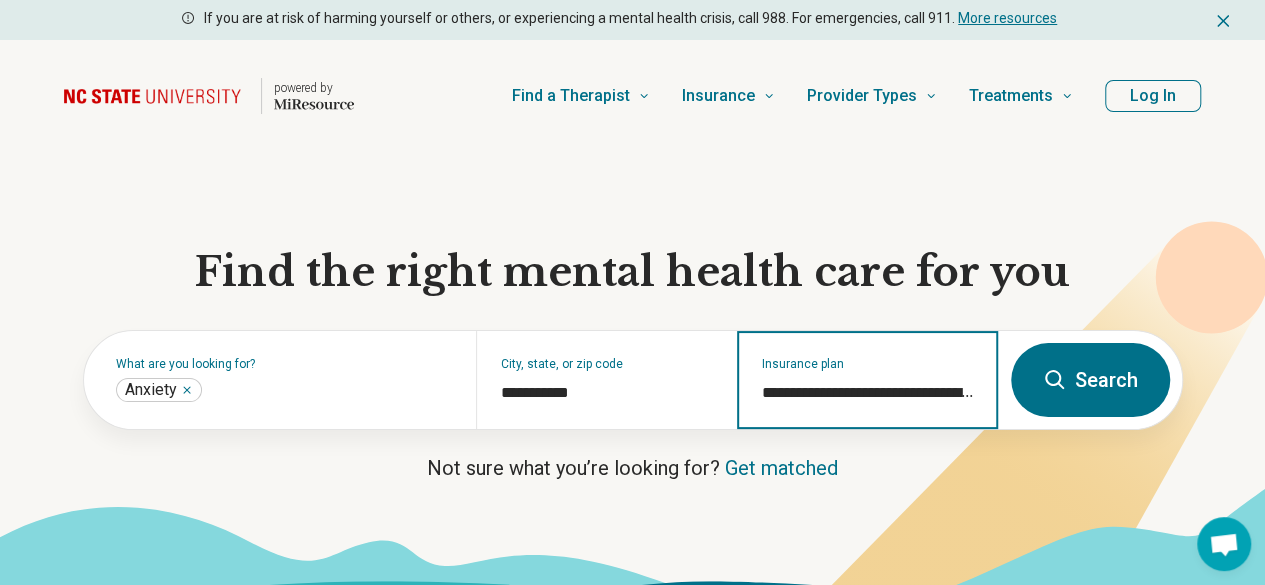 type on "**********" 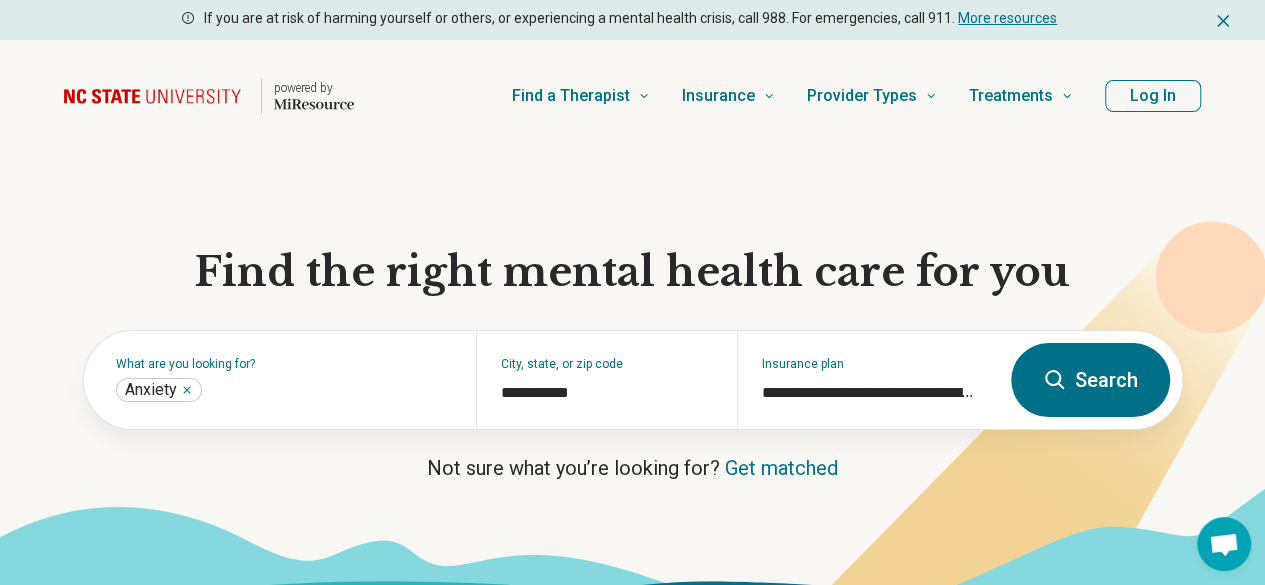 click on "Search" at bounding box center [1090, 380] 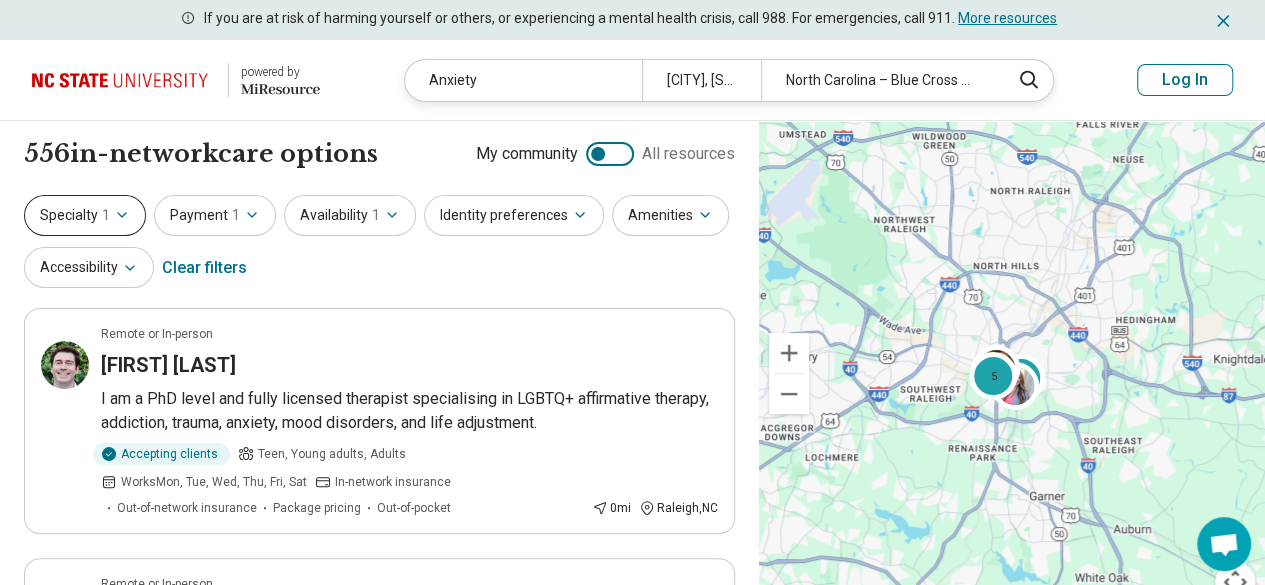 click on "Specialty 1" at bounding box center (85, 215) 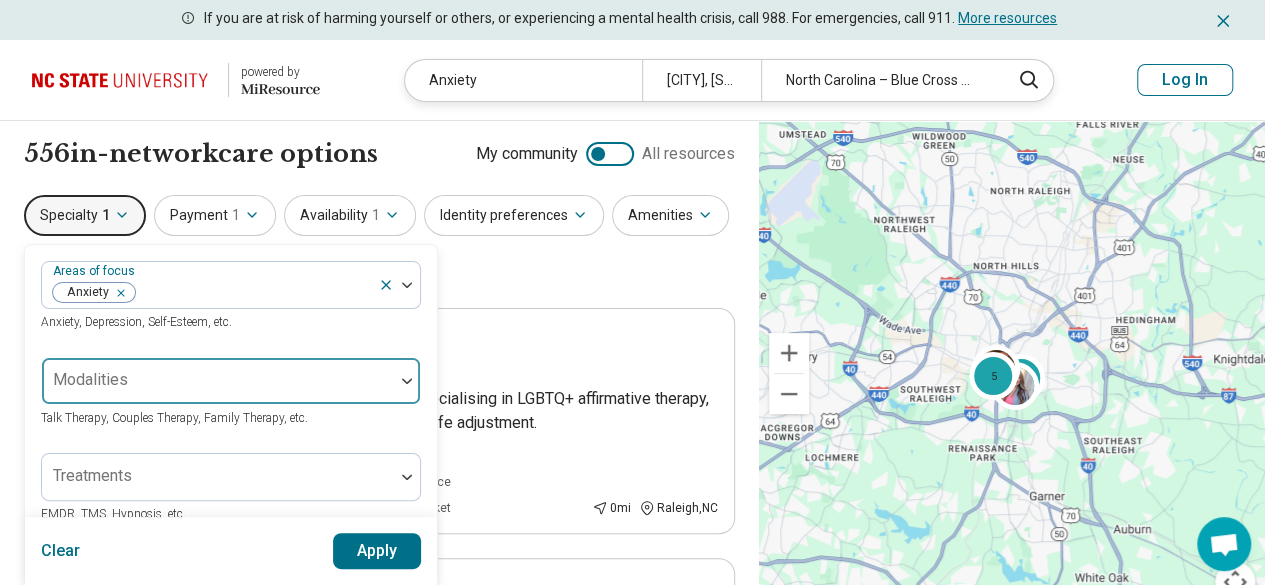 click on "Modalities" at bounding box center [231, 381] 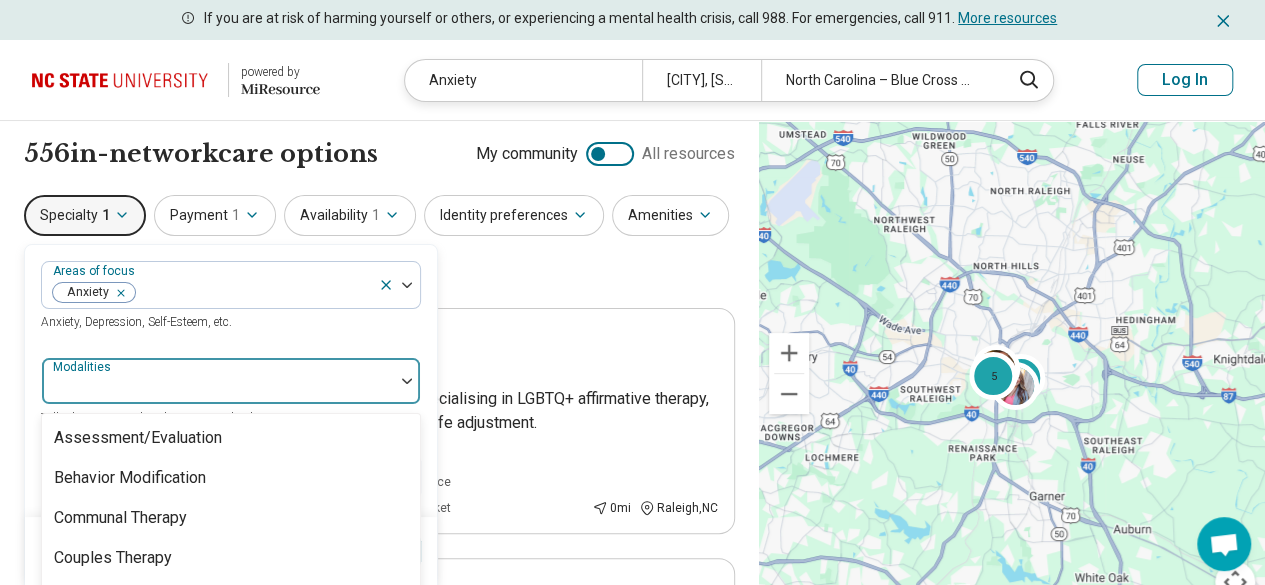 scroll, scrollTop: 404, scrollLeft: 0, axis: vertical 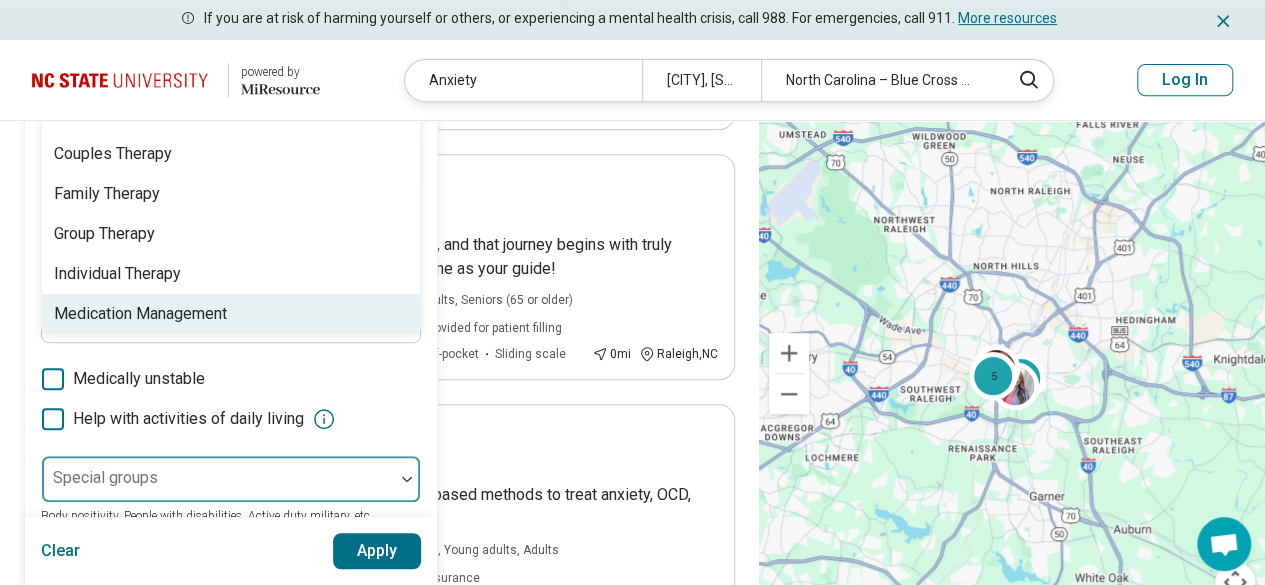click at bounding box center [218, 487] 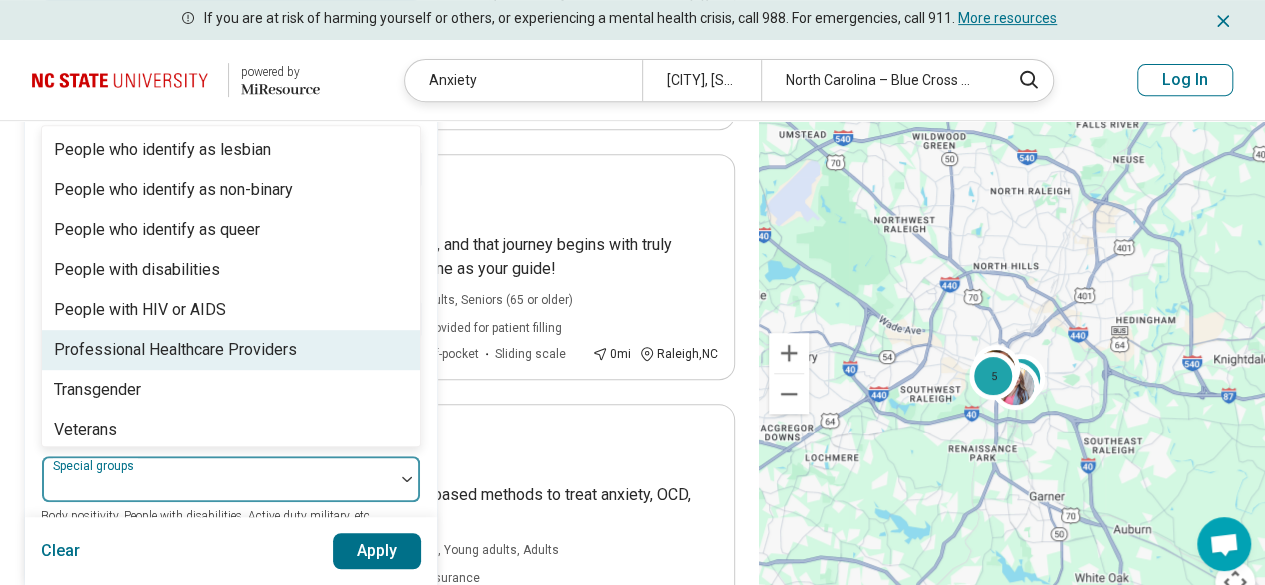 scroll, scrollTop: 608, scrollLeft: 0, axis: vertical 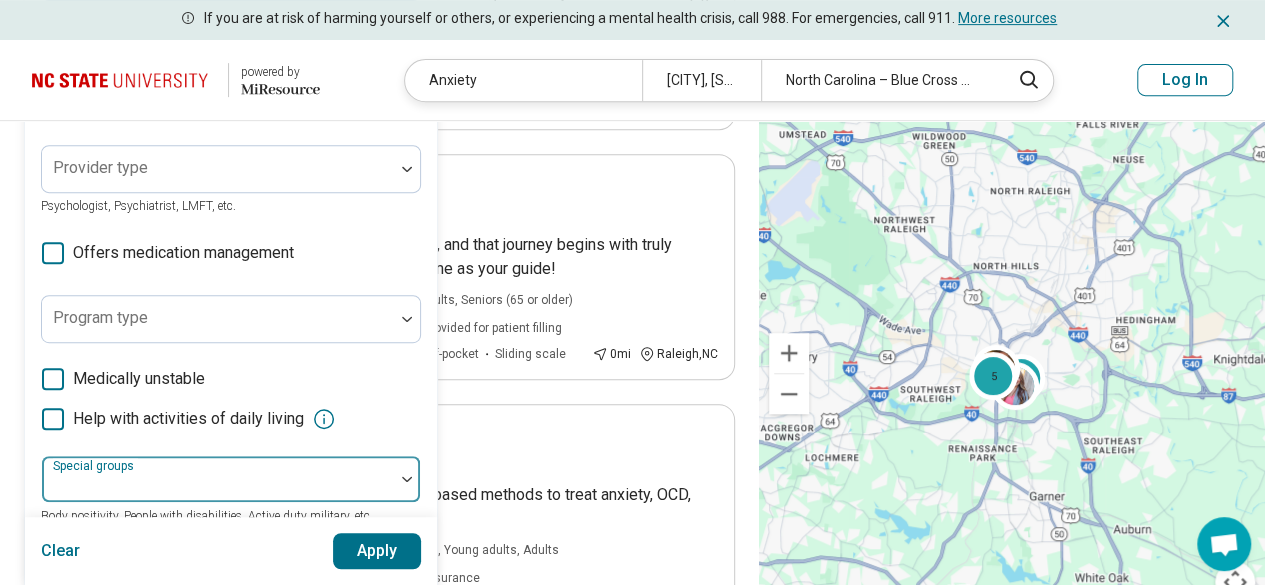click at bounding box center [218, 487] 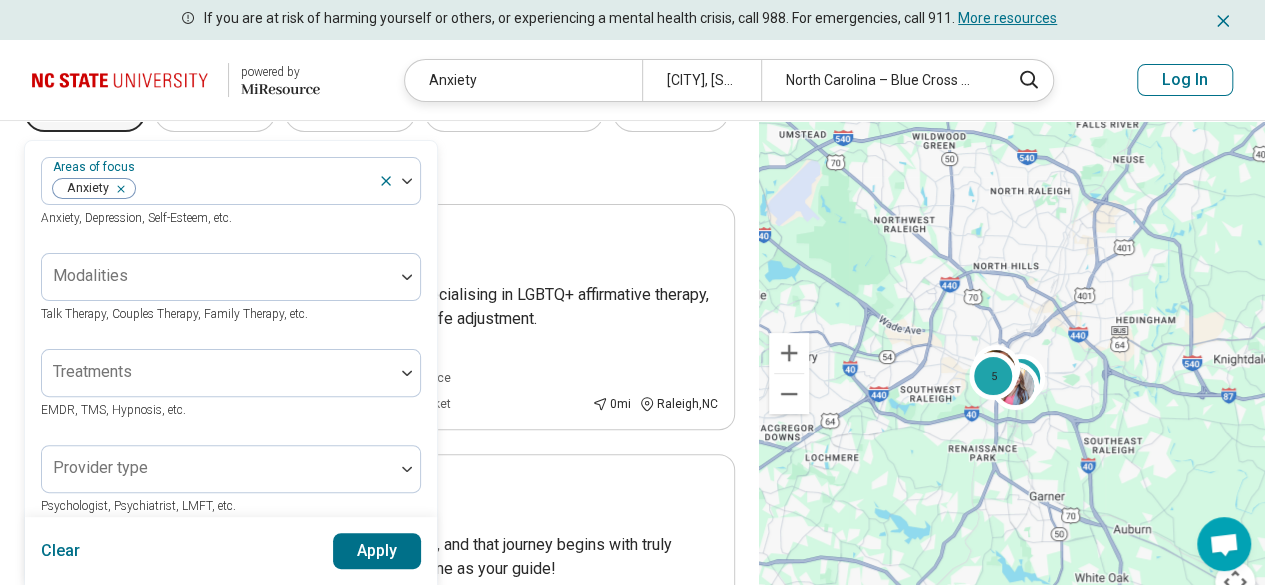 scroll, scrollTop: 0, scrollLeft: 0, axis: both 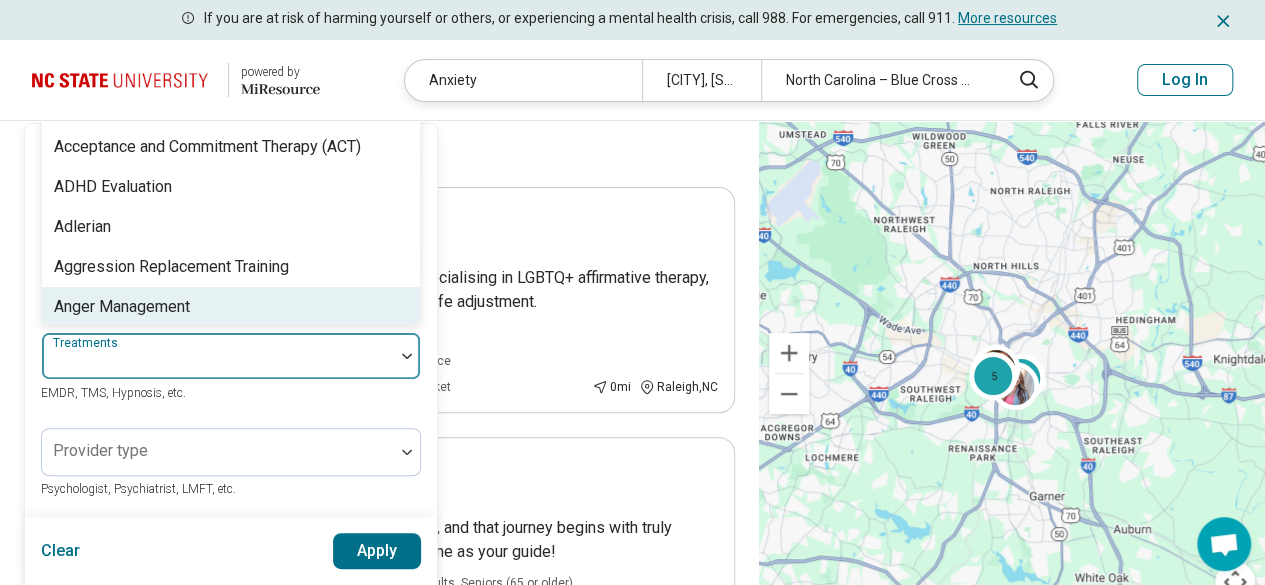 click on "104 results available. Use Up and Down to choose options, press Enter to select the currently focused option, press Escape to exit the menu, press Tab to select the option and exit the menu. Treatments 12-Step Facilitation Academic Coaching Accelerated Resolution Therapy Acceptance and Commitment Therapy (ACT) ADHD Evaluation Adlerian Aggression Replacement Training Anger Management Animal-Assisted Therapy Applied Behavioral Analysis (ABA) Art Therapy Attachment-Based Therapies Attention Deficit Hyperactivity Disorder (ADHD) Coaching Aversion Therapy Behavior Therapy Biofeedback Body Image Therapy Brainspotting Brief Psychodynamic Psychotherapy Brief Psychotherapy Christian Counseling Coaching Cognitive Behavioral Therapy (CBT) Cognitive Behavioral Therapy-Insomnia (CBT-I) Cognitive Enhancement Therapy (CET) Cognitive Processing Therapy (CPT) Cognitive Remediation Therapy (CRT) Cognitive Restructuring Constructivist Counseling Culturally-Sensitive Therapy Dance/Movement Therapy Dream Interpretation" at bounding box center [231, 356] 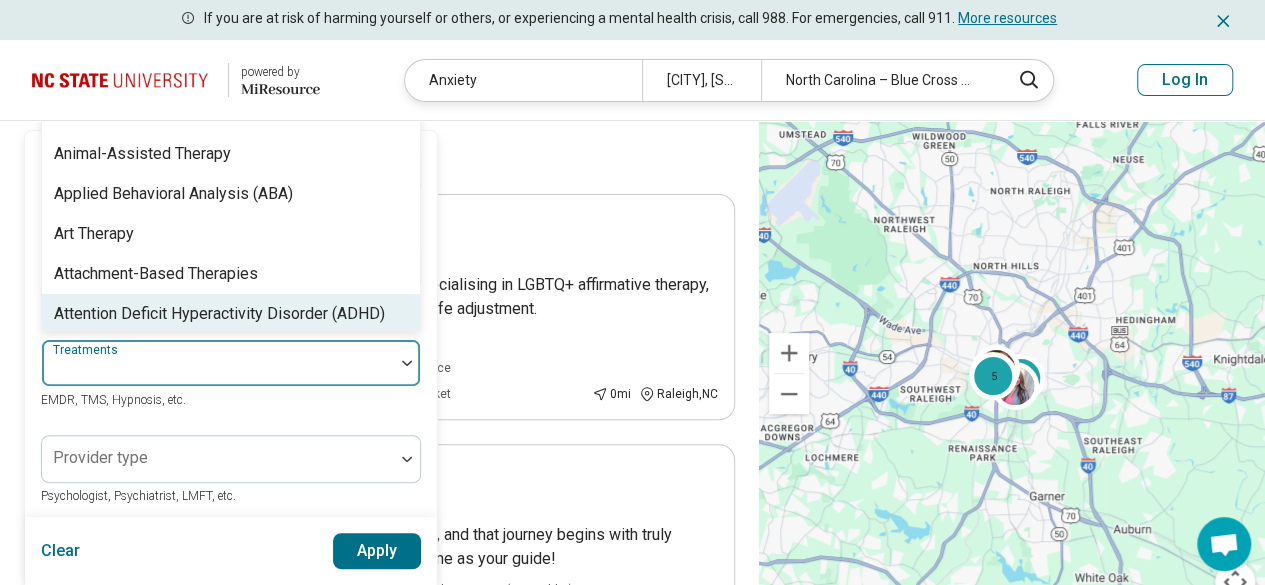 scroll, scrollTop: 0, scrollLeft: 0, axis: both 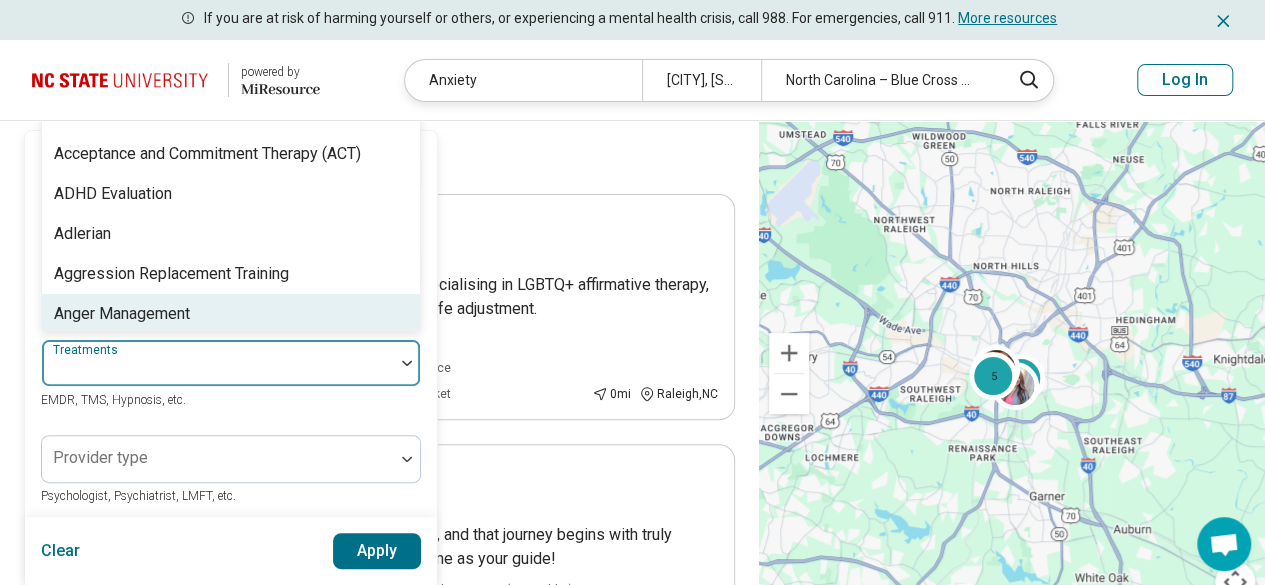 click on "Areas of focus Anxiety Anxiety, Depression, Self-Esteem, etc. Modalities Talk Therapy, Couples Therapy, Family Therapy, etc. 104 results available. Use Up and Down to choose options, press Enter to select the currently focused option, press Escape to exit the menu, press Tab to select the option and exit the menu. Treatments 12-Step Facilitation Academic Coaching Accelerated Resolution Therapy Acceptance and Commitment Therapy (ACT) ADHD Evaluation Adlerian Aggression Replacement Training Anger Management Animal-Assisted Therapy Applied Behavioral Analysis (ABA) Art Therapy Attachment-Based Therapies Attention Deficit Hyperactivity Disorder (ADHD) Coaching Aversion Therapy Behavior Therapy Biofeedback Body Image Therapy Brainspotting Brief Psychodynamic Psychotherapy Brief Psychotherapy Christian Counseling Coaching Cognitive Behavioral Therapy (CBT) Cognitive Behavioral Therapy-Insomnia (CBT-I) Cognitive Enhancement Therapy (CET) Cognitive Processing Therapy (CPT) Cognitive Remediation Therapy (CRT)" at bounding box center [231, 518] 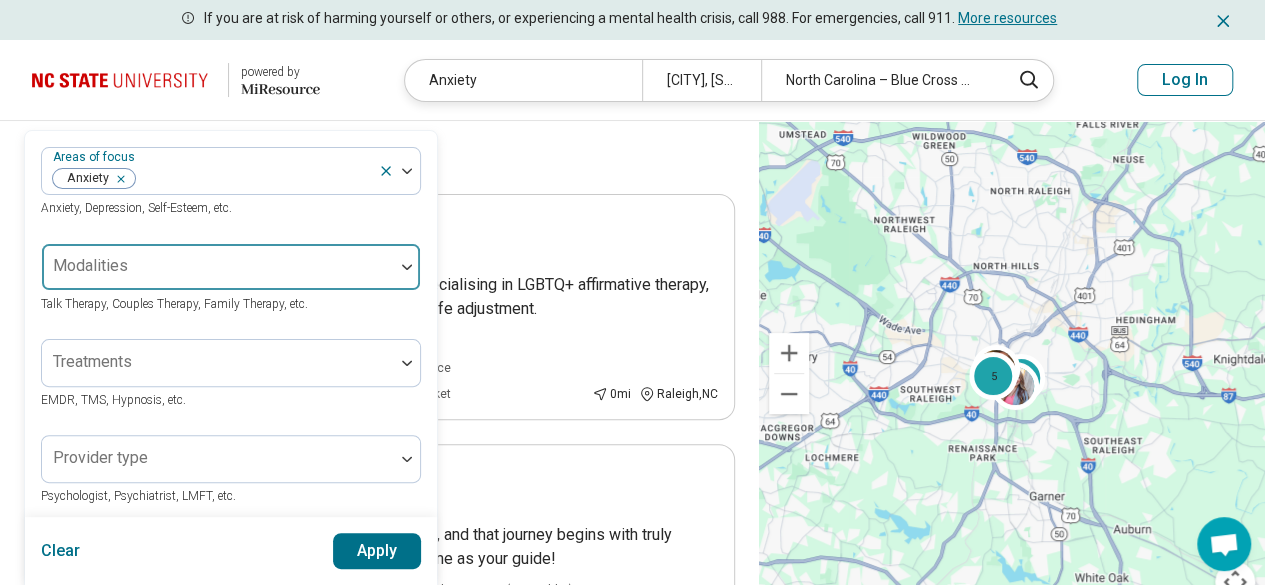 scroll, scrollTop: 0, scrollLeft: 0, axis: both 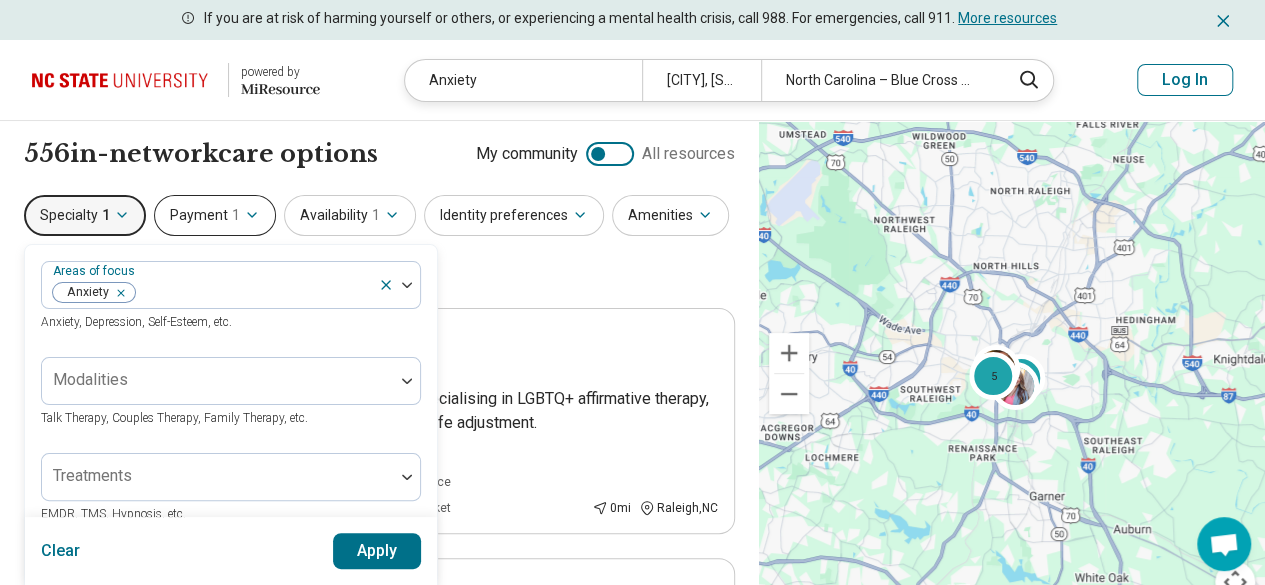 click on "Payment 1" at bounding box center [215, 215] 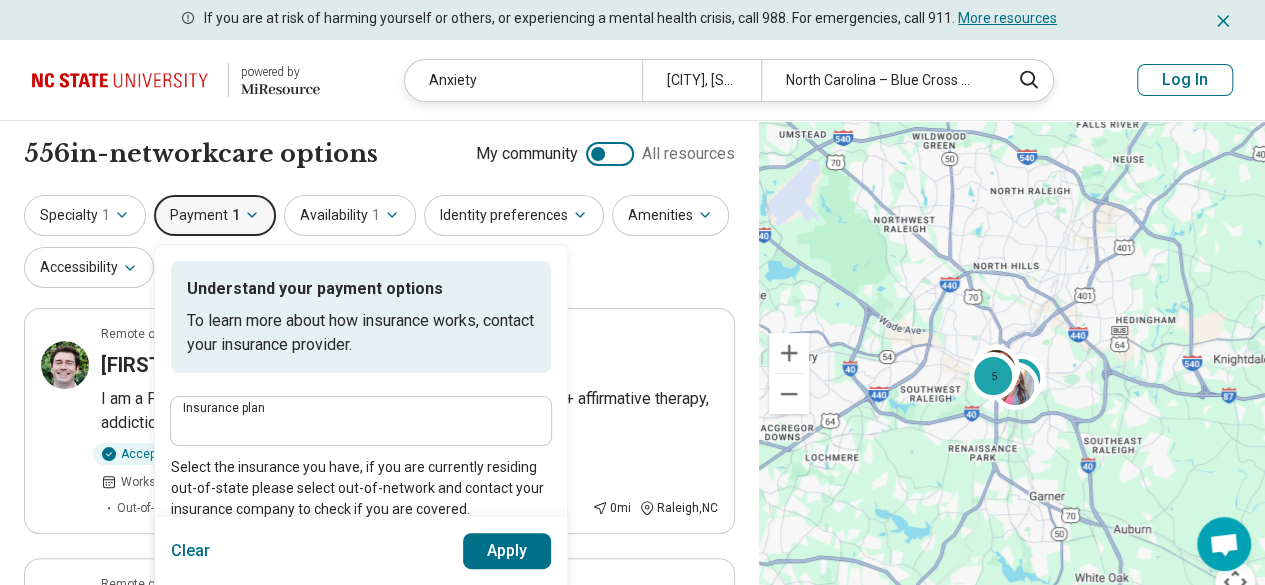 type on "**********" 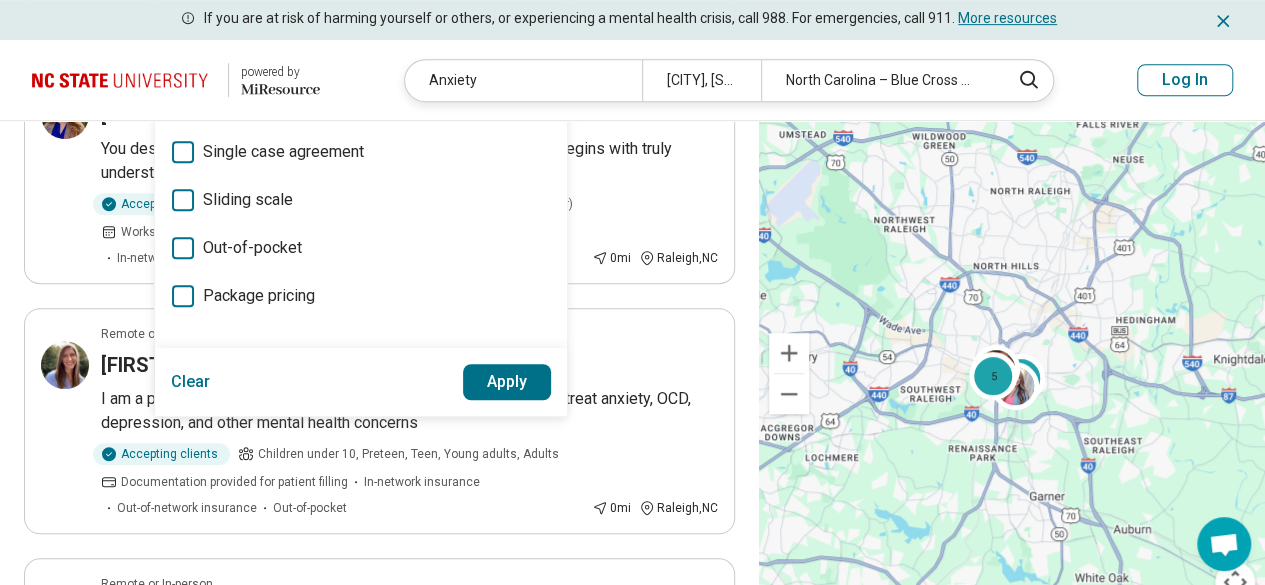 scroll, scrollTop: 0, scrollLeft: 0, axis: both 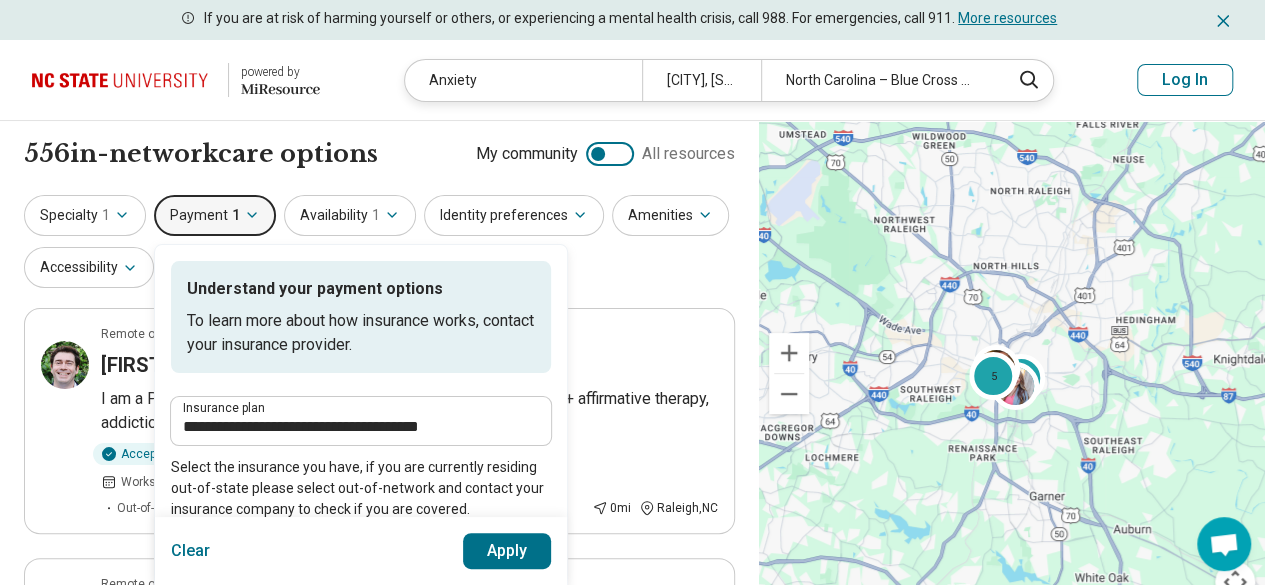 click on "Payment 1" at bounding box center (215, 215) 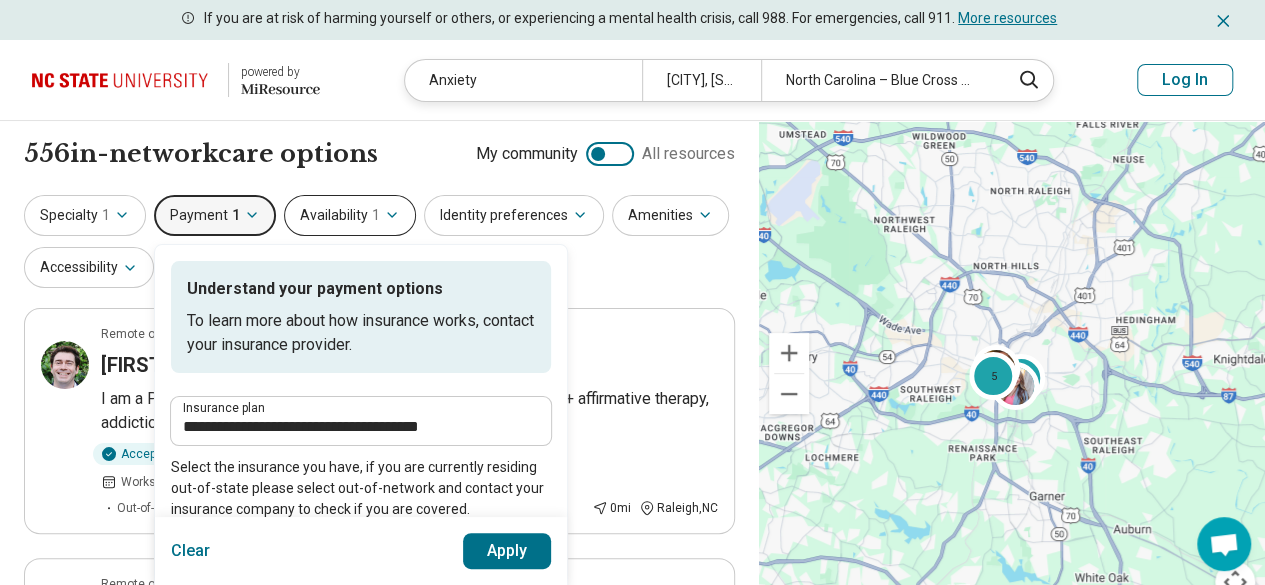 click on "1" at bounding box center [376, 215] 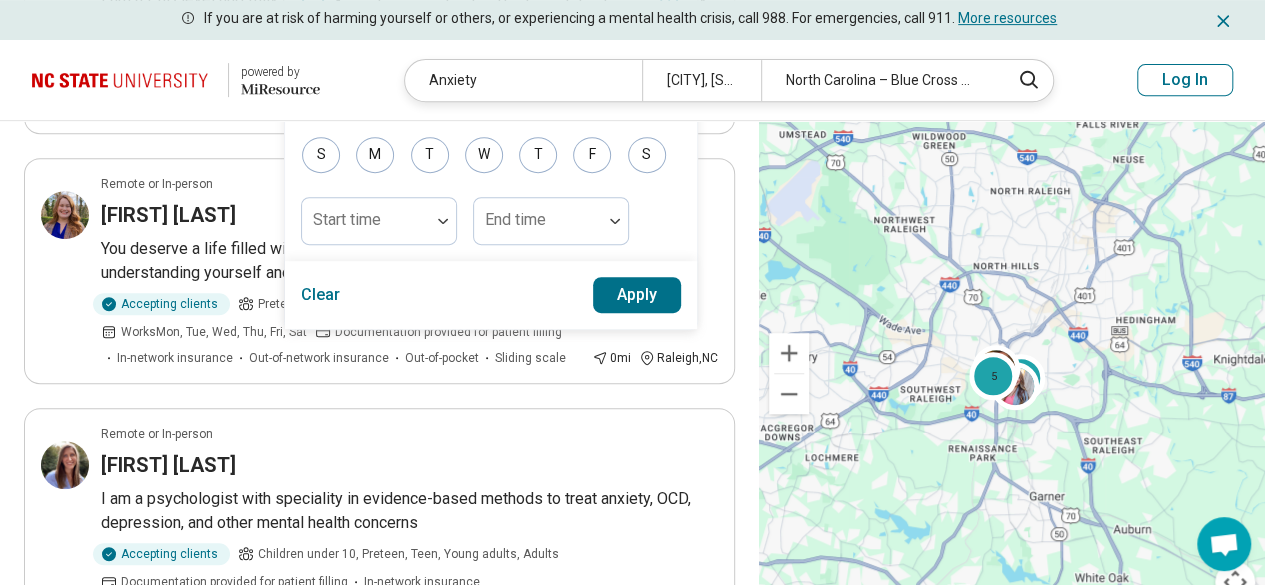 scroll, scrollTop: 300, scrollLeft: 0, axis: vertical 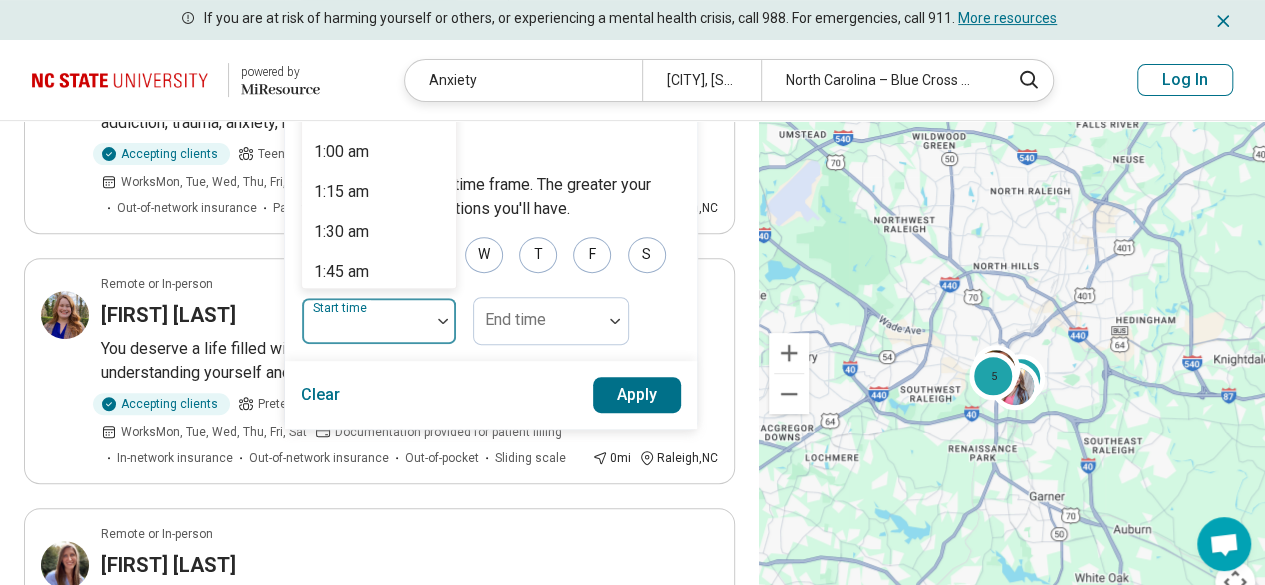 click on "Preferred time Select your preferred time frame. The greater your flexibility, the more options you'll have. S M T W T F S 96 results available. Use Up and Down to choose options, press Enter to select the currently focused option, press Escape to exit the menu, press Tab to select the option and exit the menu. Start time 12:00 am 12:15 am 12:30 am 12:45 am 1:00 am 1:15 am 1:30 am 1:45 am 2:00 am 2:15 am 2:30 am 2:45 am 3:00 am 3:15 am 3:30 am 3:45 am 4:00 am 4:15 am 4:30 am 4:45 am 5:00 am 5:15 am 5:30 am 5:45 am 6:00 am 6:15 am 6:30 am 6:45 am 7:00 am 7:15 am 7:30 am 7:45 am 8:00 am 8:15 am 8:30 am 8:45 am 9:00 am 9:15 am 9:30 am 9:45 am 10:00 am 10:15 am 10:30 am 10:45 am 11:00 am 11:15 am 11:30 am 11:45 am 12:00 pm 12:15 pm 12:30 pm 12:45 pm 1:00 pm 1:15 pm 1:30 pm 1:45 pm 2:00 pm 2:15 pm 2:30 pm 2:45 pm 3:00 pm 3:15 pm 3:30 pm 3:45 pm 4:00 pm 4:15 pm 4:30 pm 4:45 pm 5:00 pm 5:15 pm 5:30 pm 5:45 pm 6:00 pm 6:15 pm 6:30 pm 6:45 pm 7:00 pm 7:15 pm 7:30 pm 7:45 pm 8:00 pm 8:15 pm 8:30 pm 8:45 pm 9:00 pm" at bounding box center (491, 243) 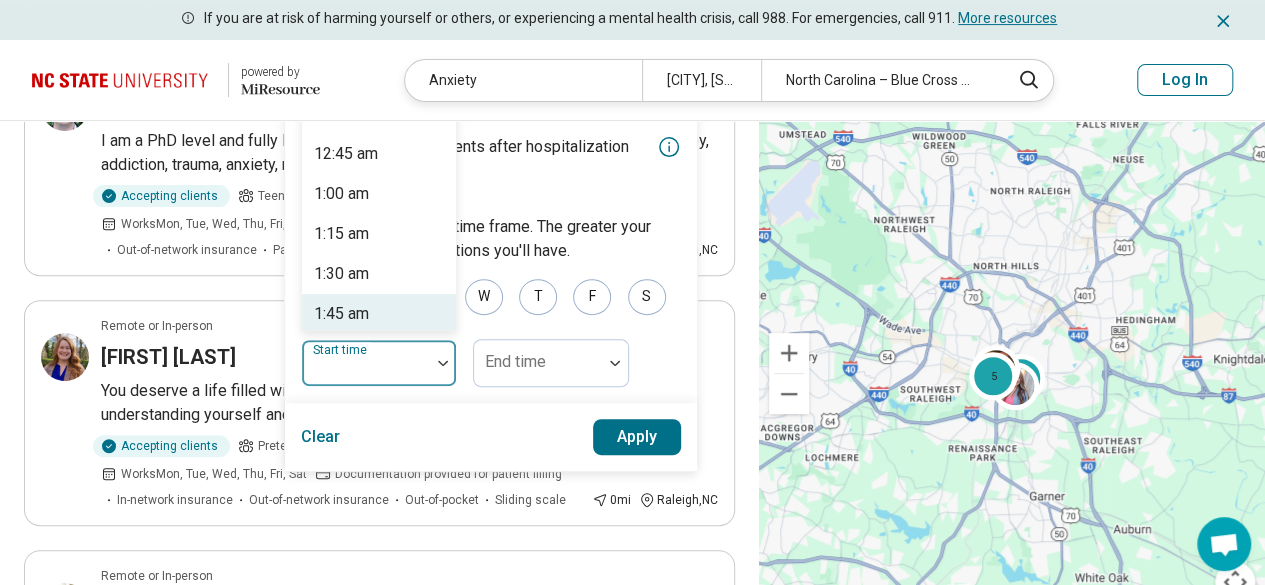 click at bounding box center [366, 371] 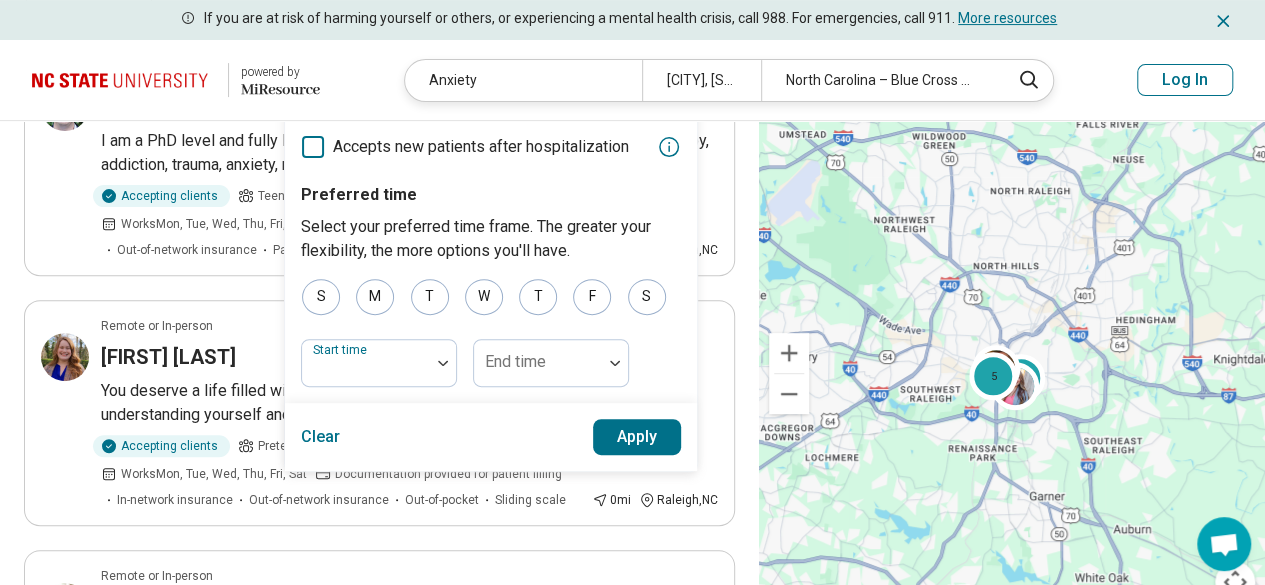 click on "Setting Remote or in-person Providers who practice in multiple states Currently accepting new clients Accepts new patients after hospitalization Preferred time Select your preferred time frame. The greater your flexibility, the more options you'll have. S M T W T F S Start time End time" at bounding box center (491, 195) 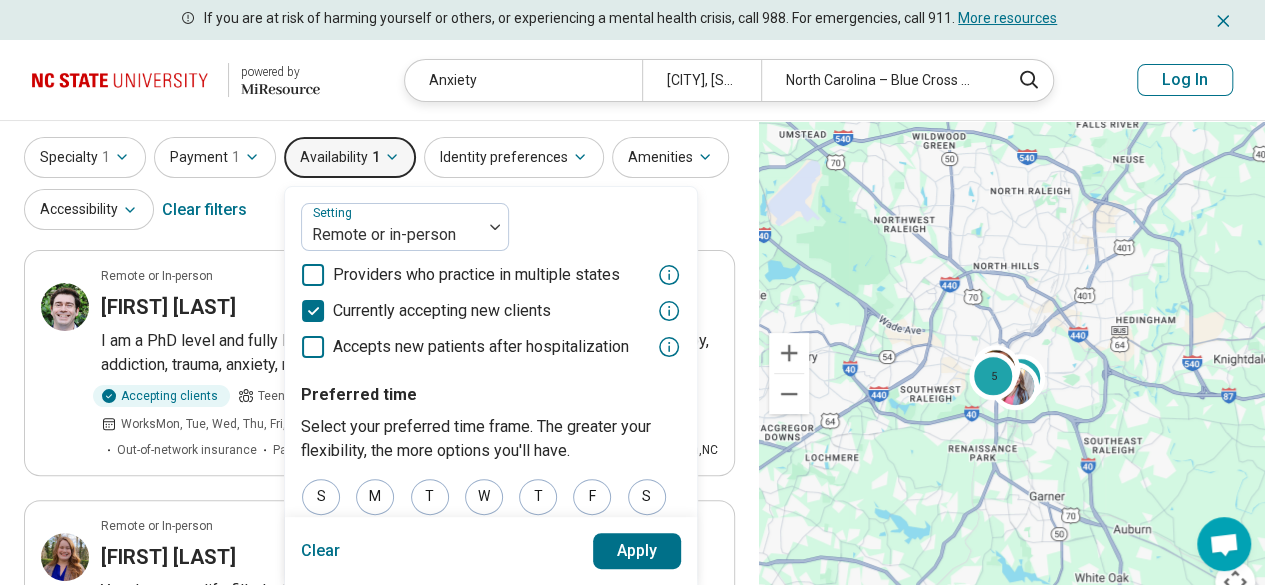 scroll, scrollTop: 0, scrollLeft: 0, axis: both 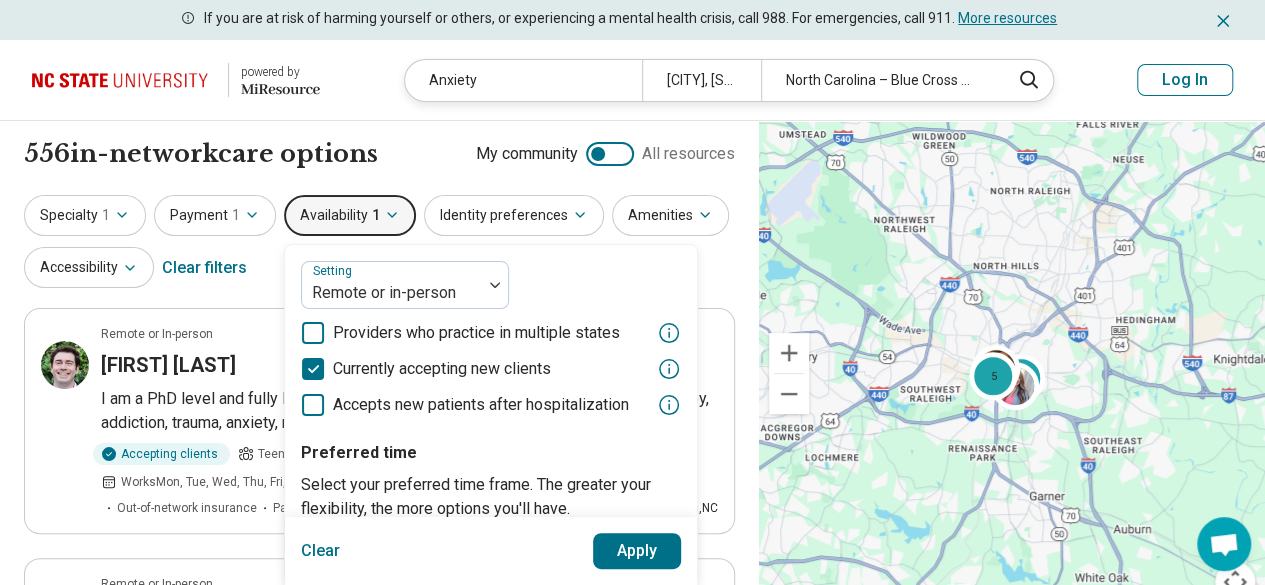 click on "556  in-network  care options 556  in-network  provider s My community All resources" at bounding box center (379, 154) 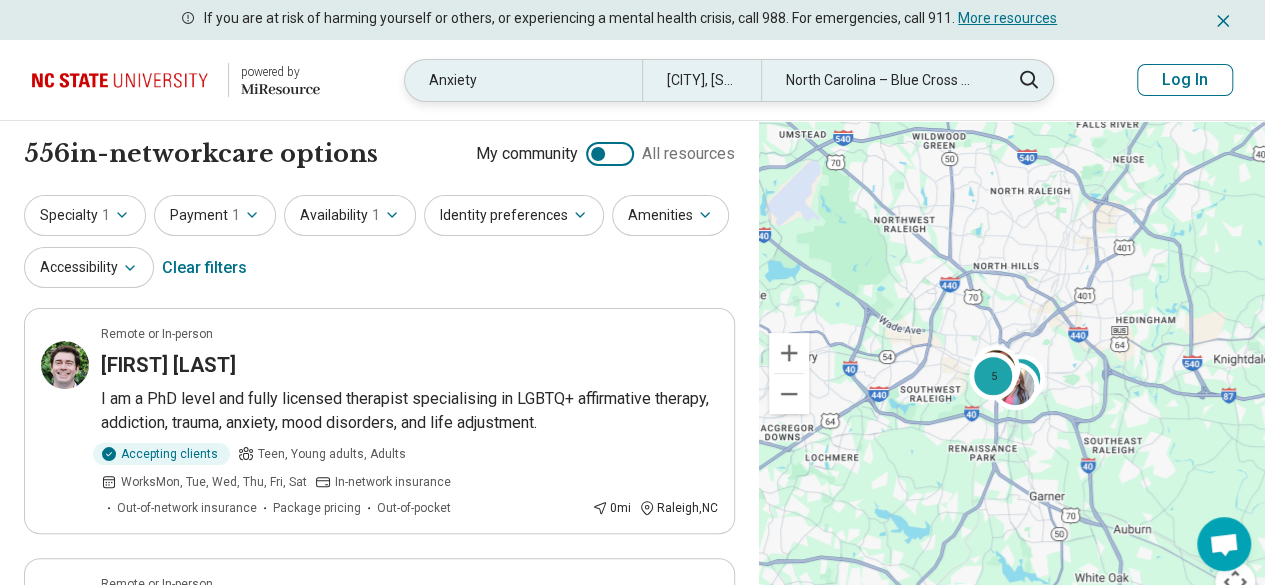 click on "[CITY], [STATE]" at bounding box center [701, 80] 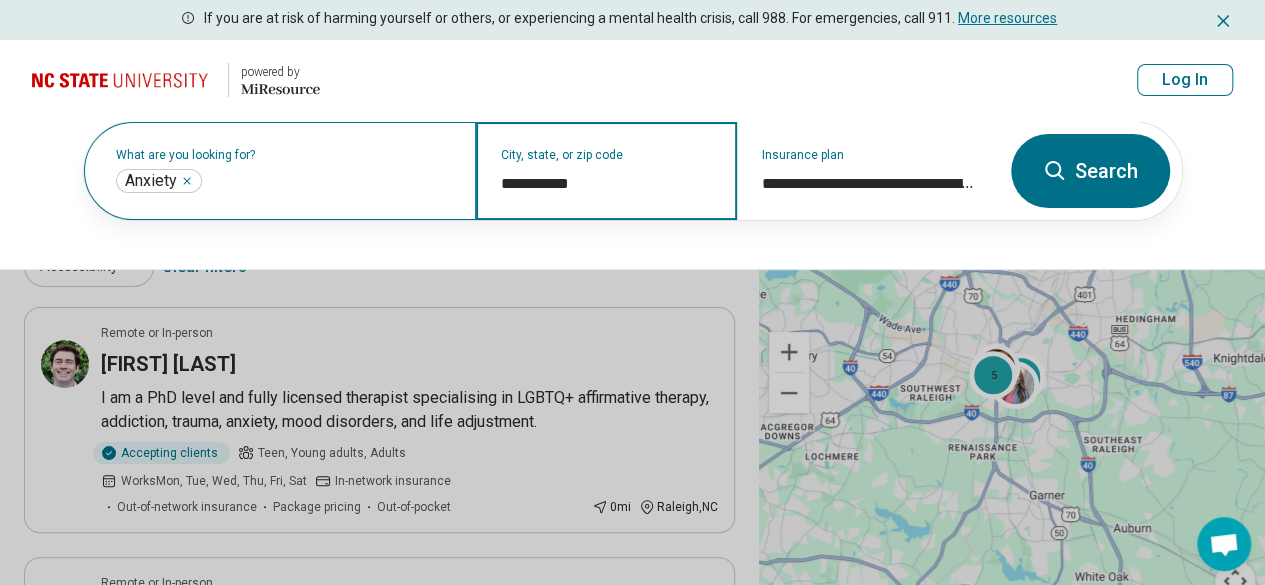 drag, startPoint x: 597, startPoint y: 187, endPoint x: 466, endPoint y: 185, distance: 131.01526 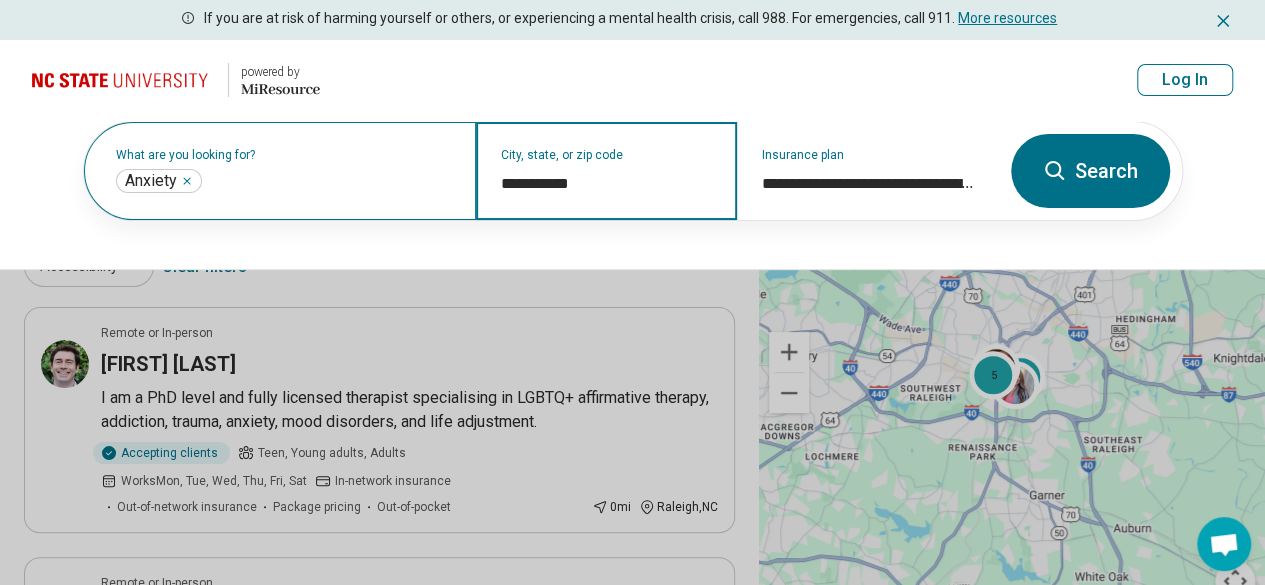 click on "**********" at bounding box center (541, 171) 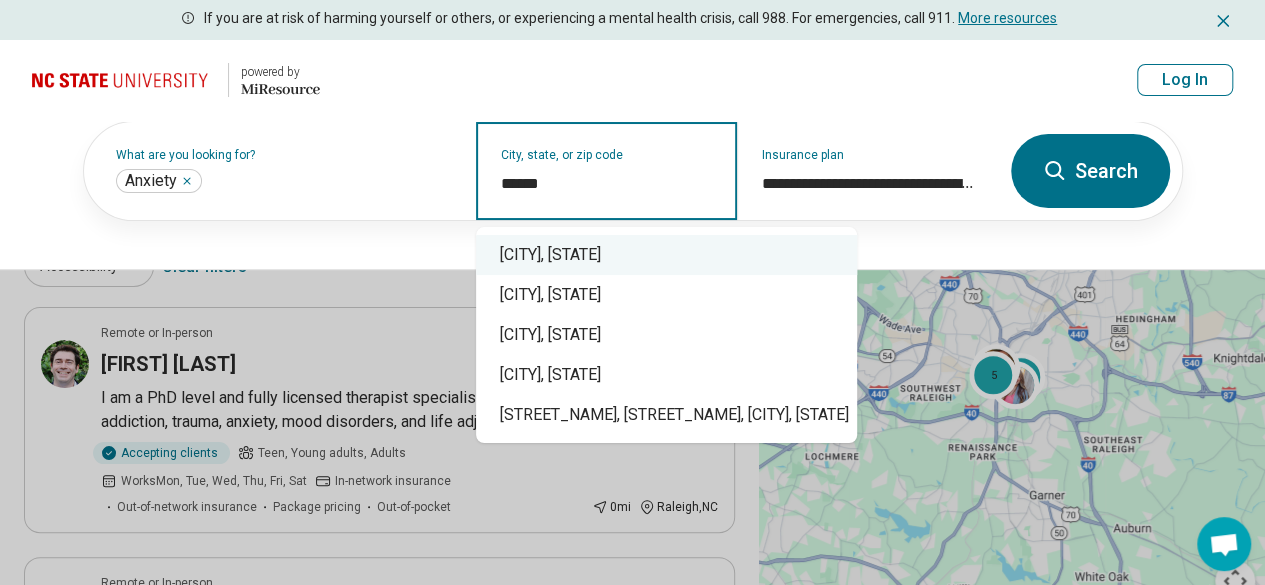 click on "Columbia, SC" at bounding box center (666, 255) 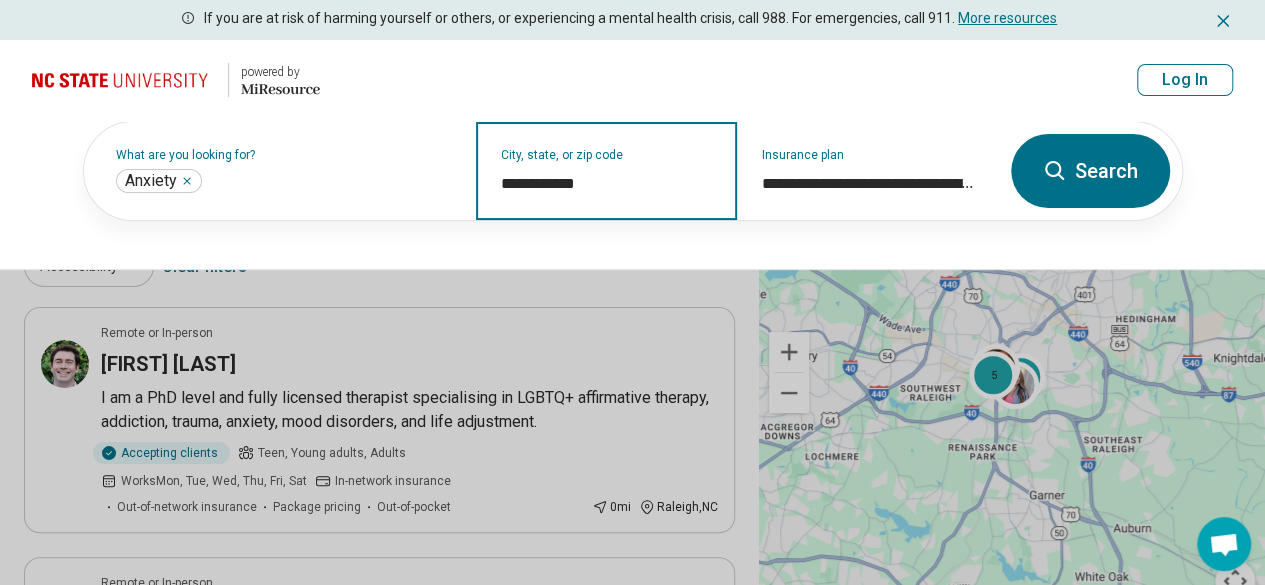 type on "**********" 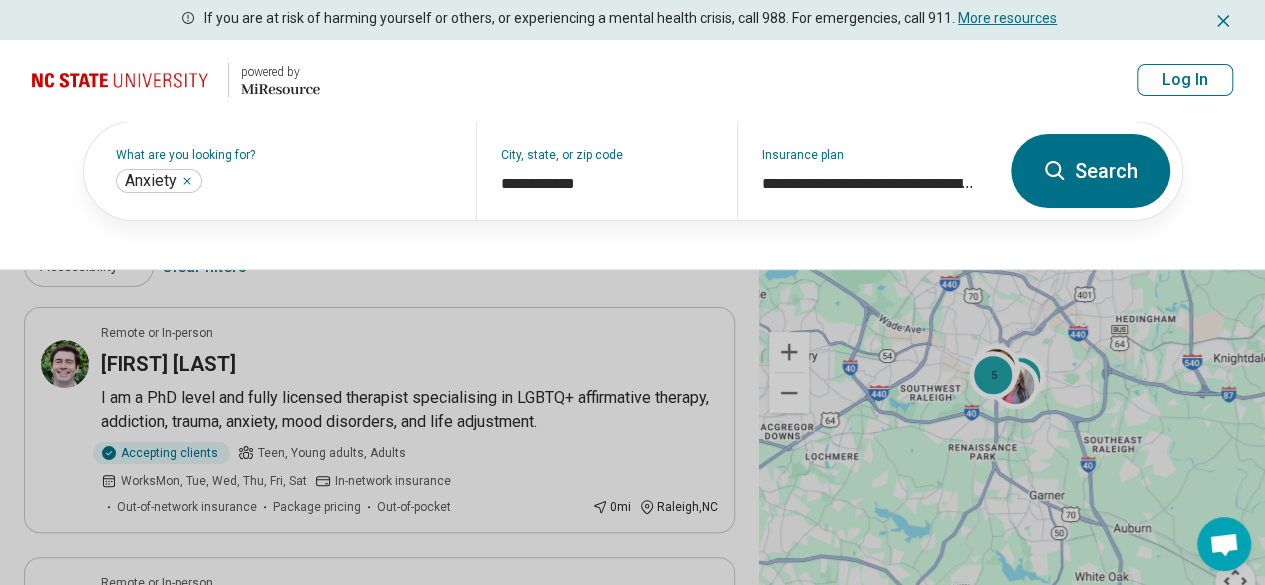 click on "Search" at bounding box center (1090, 171) 